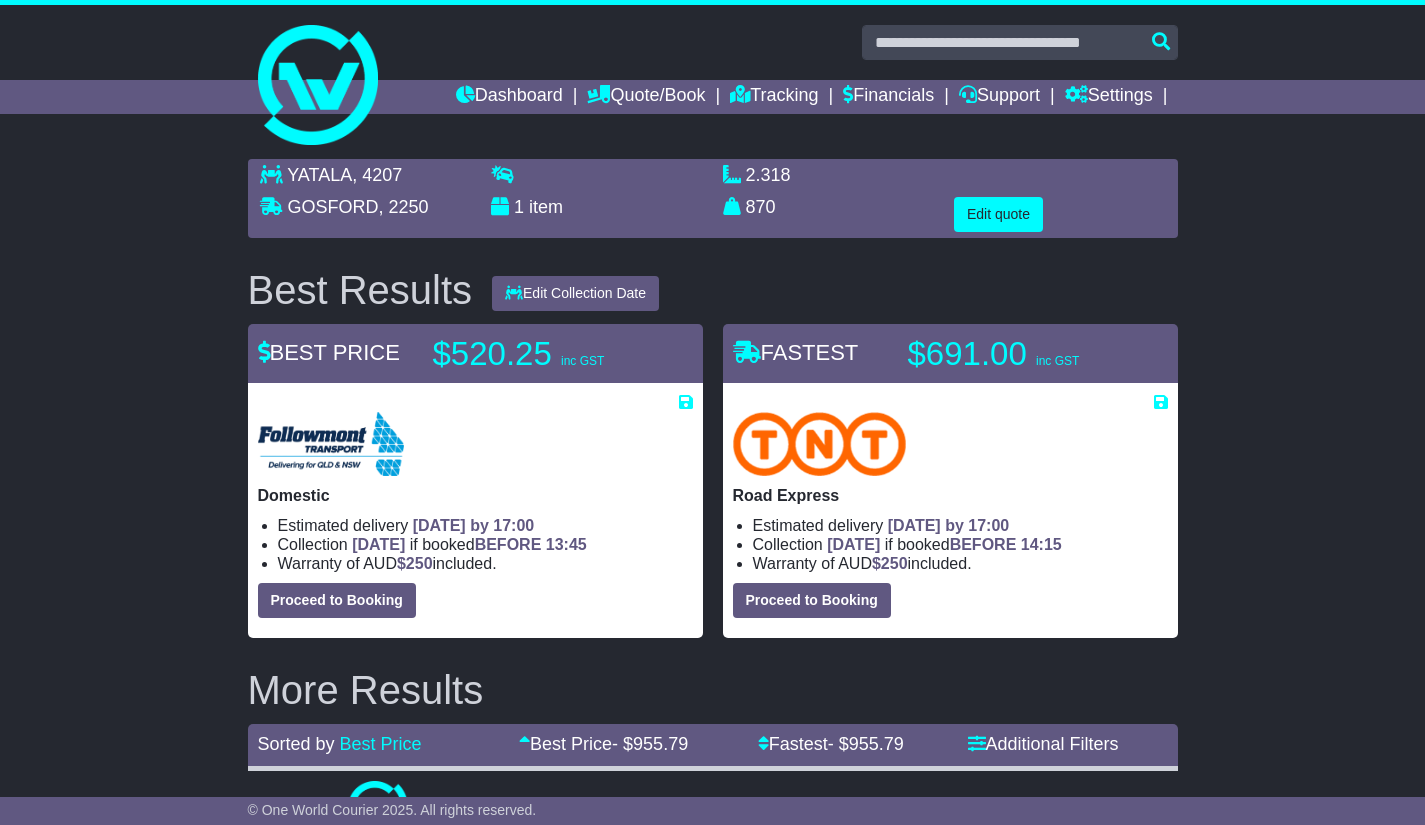 select on "****" 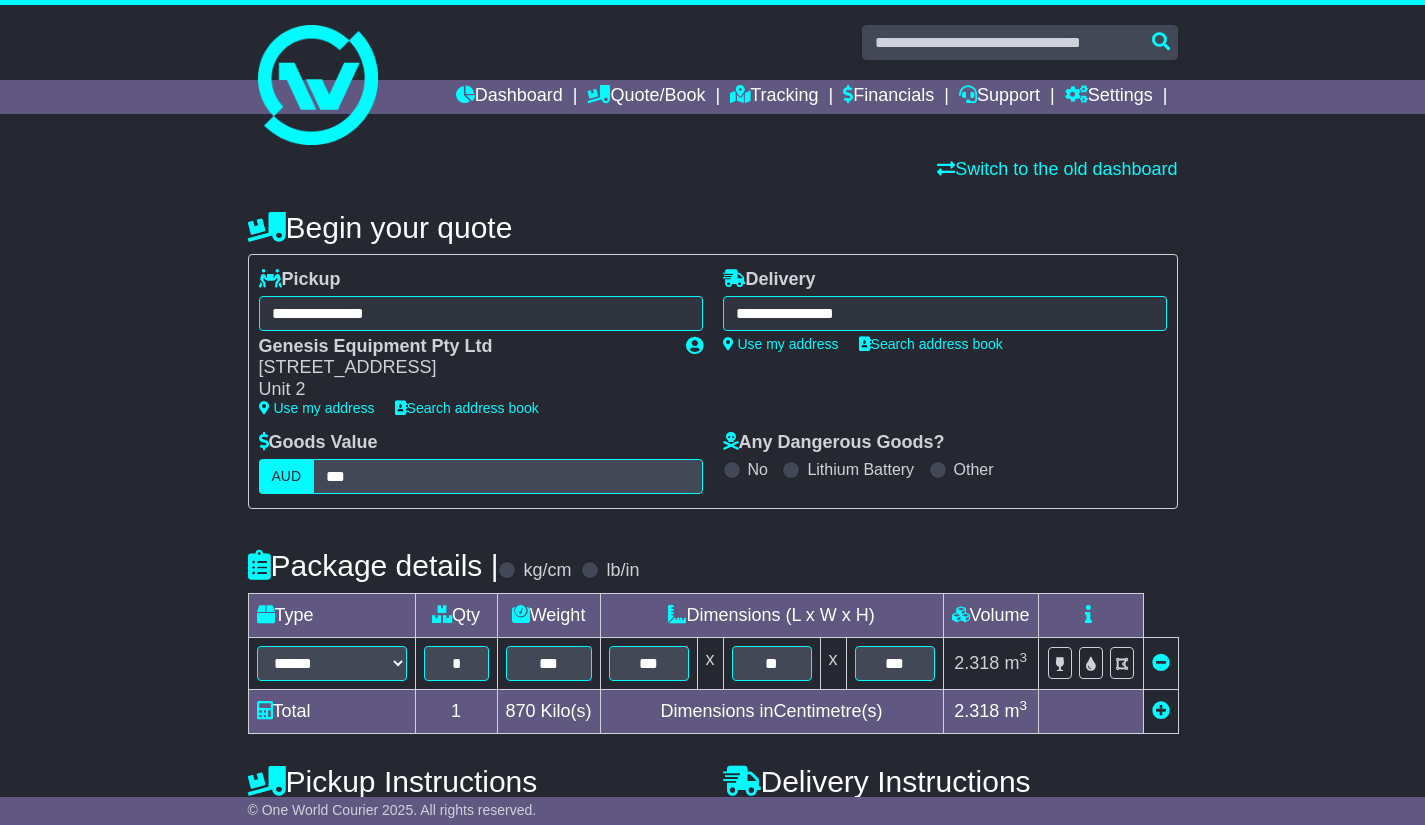click on "**********" at bounding box center (945, 313) 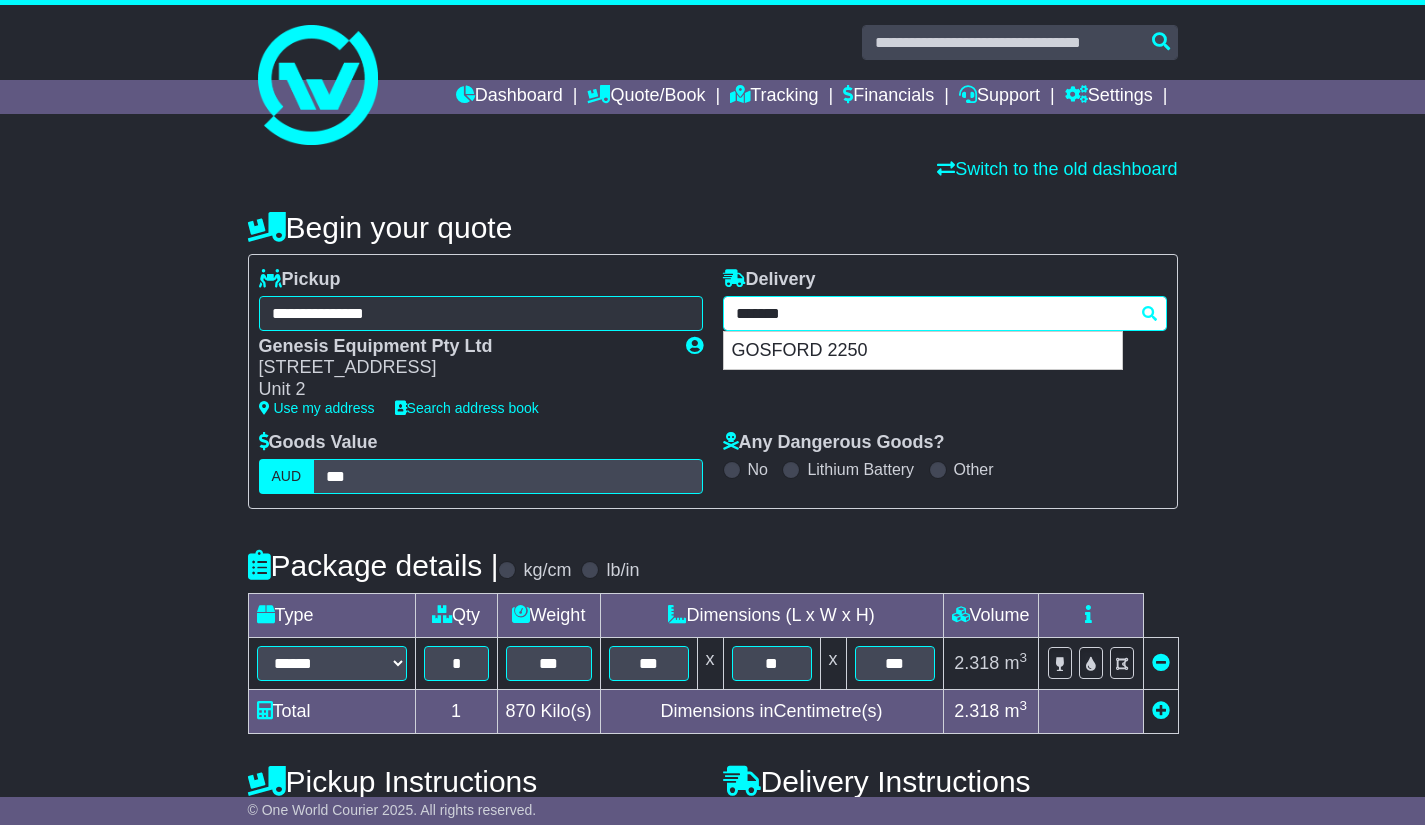 drag, startPoint x: 939, startPoint y: 301, endPoint x: 707, endPoint y: 309, distance: 232.1379 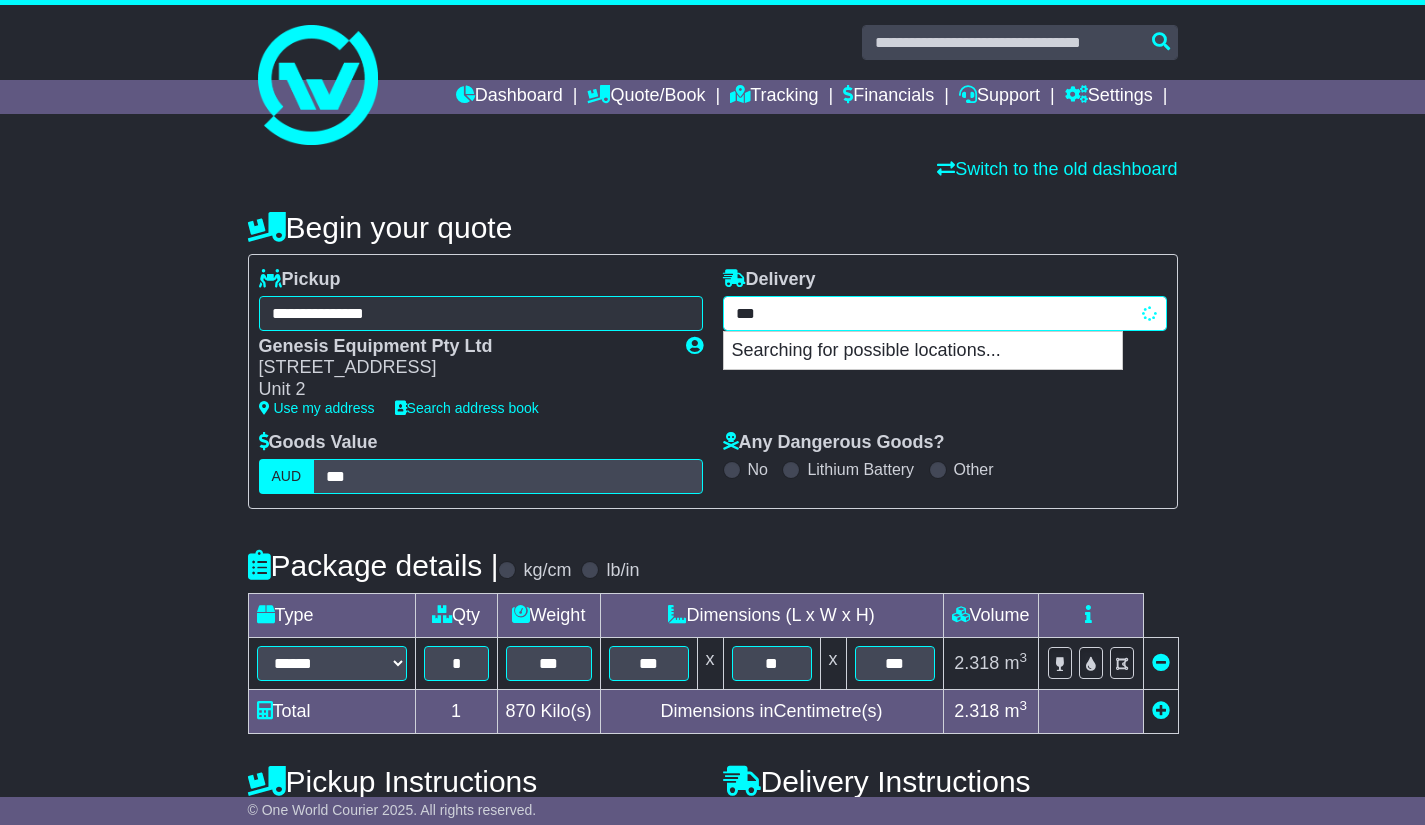 type on "****" 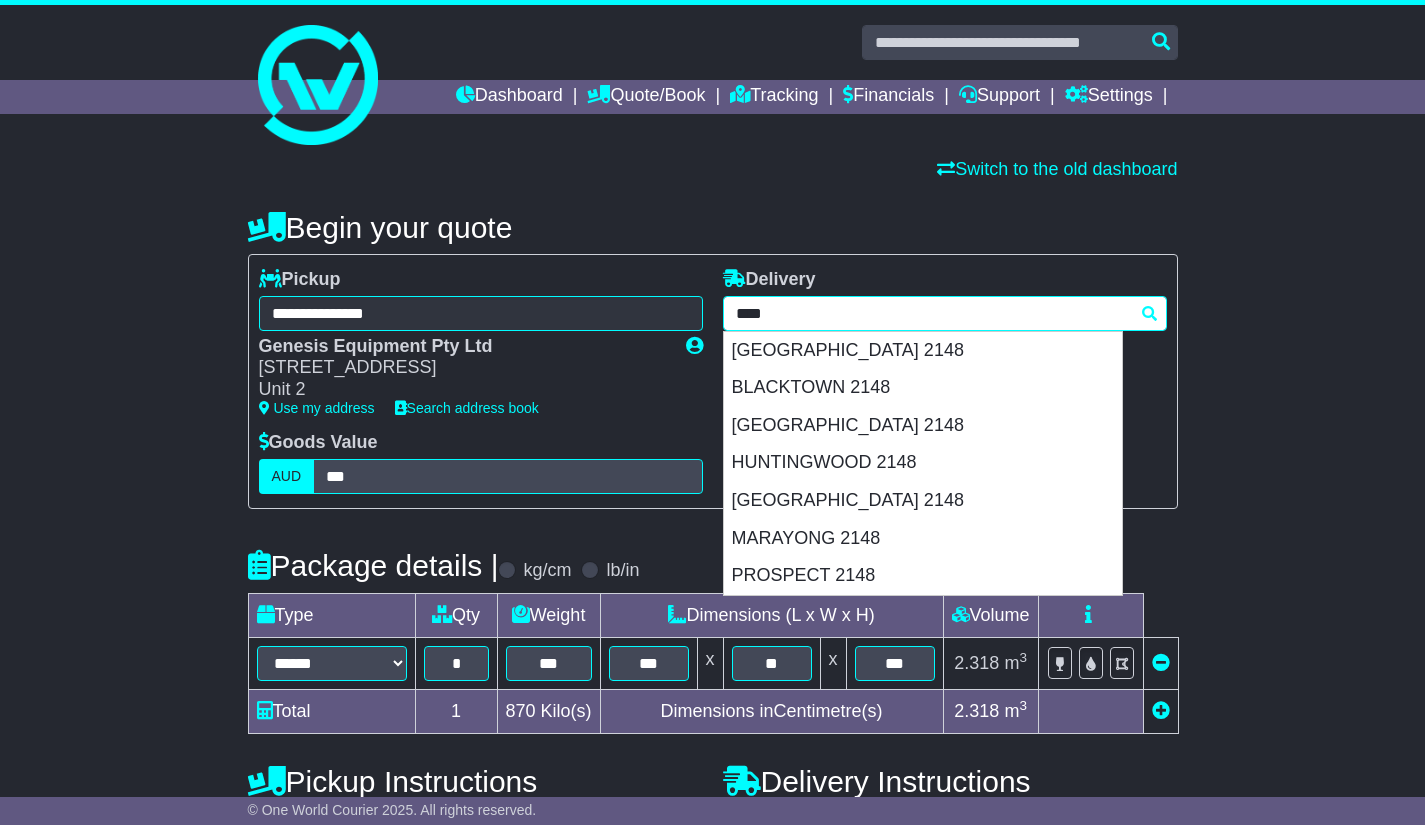 click on "BLACKTOWN 2148" at bounding box center [923, 388] 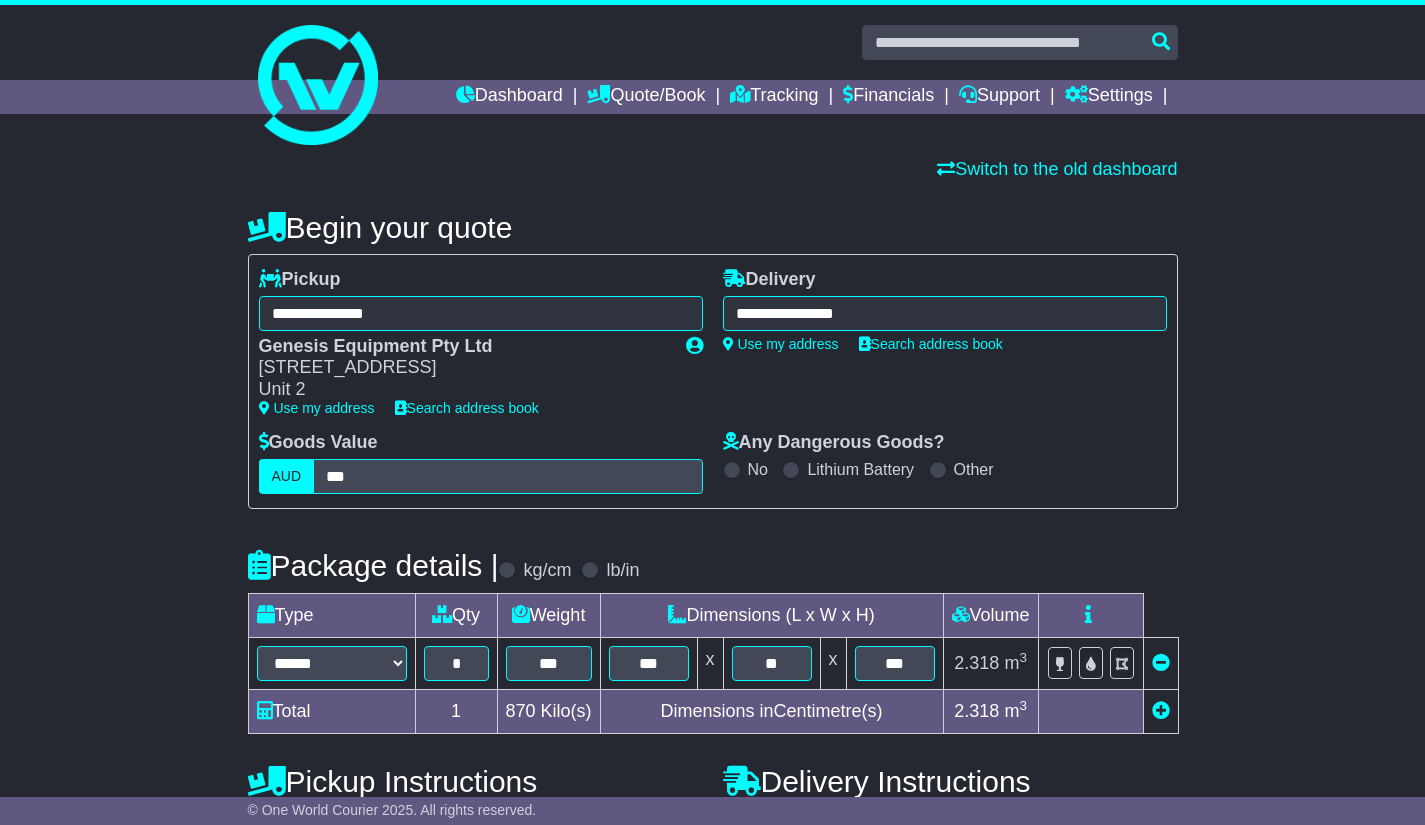 type on "**********" 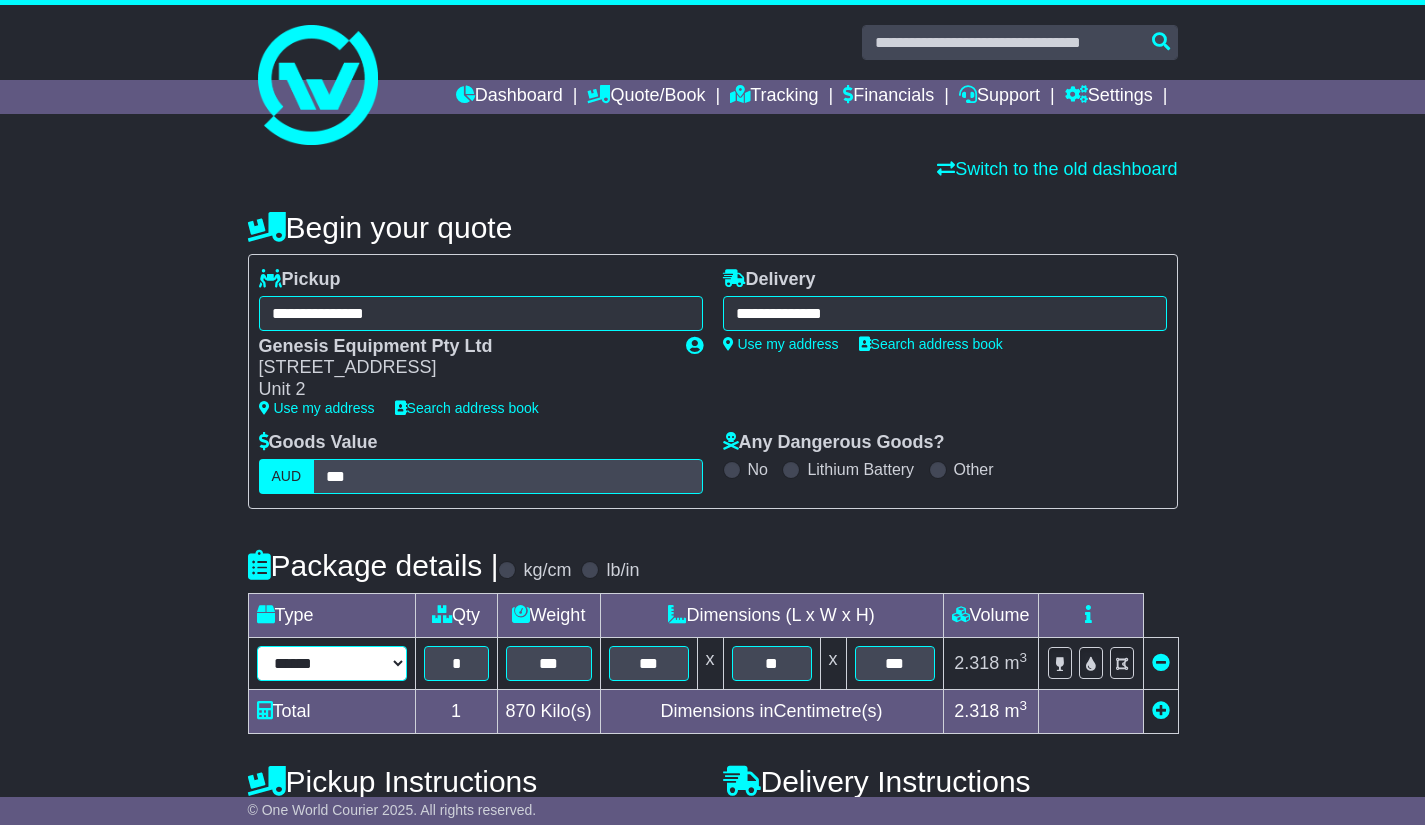click on "**********" at bounding box center (332, 663) 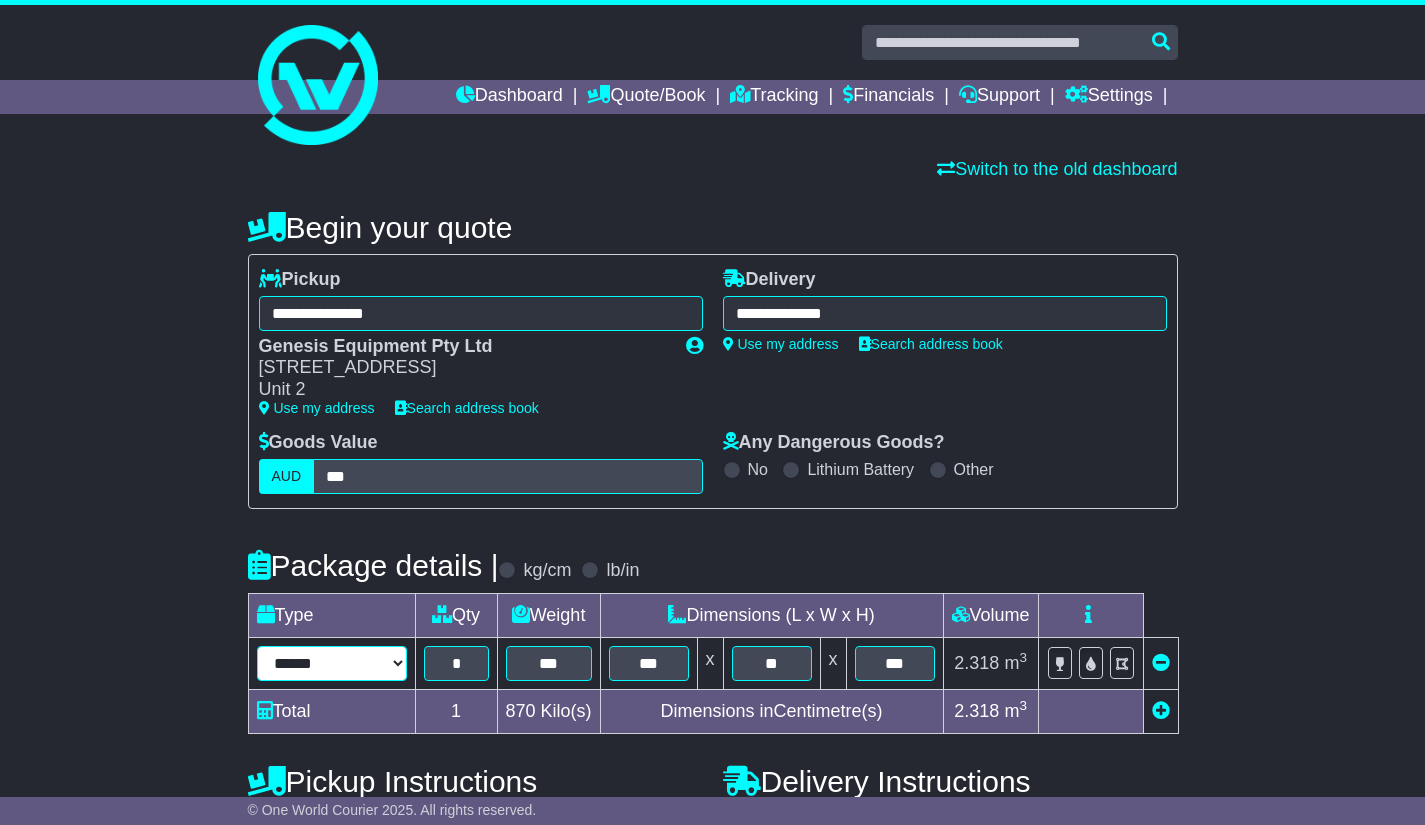 select on "****" 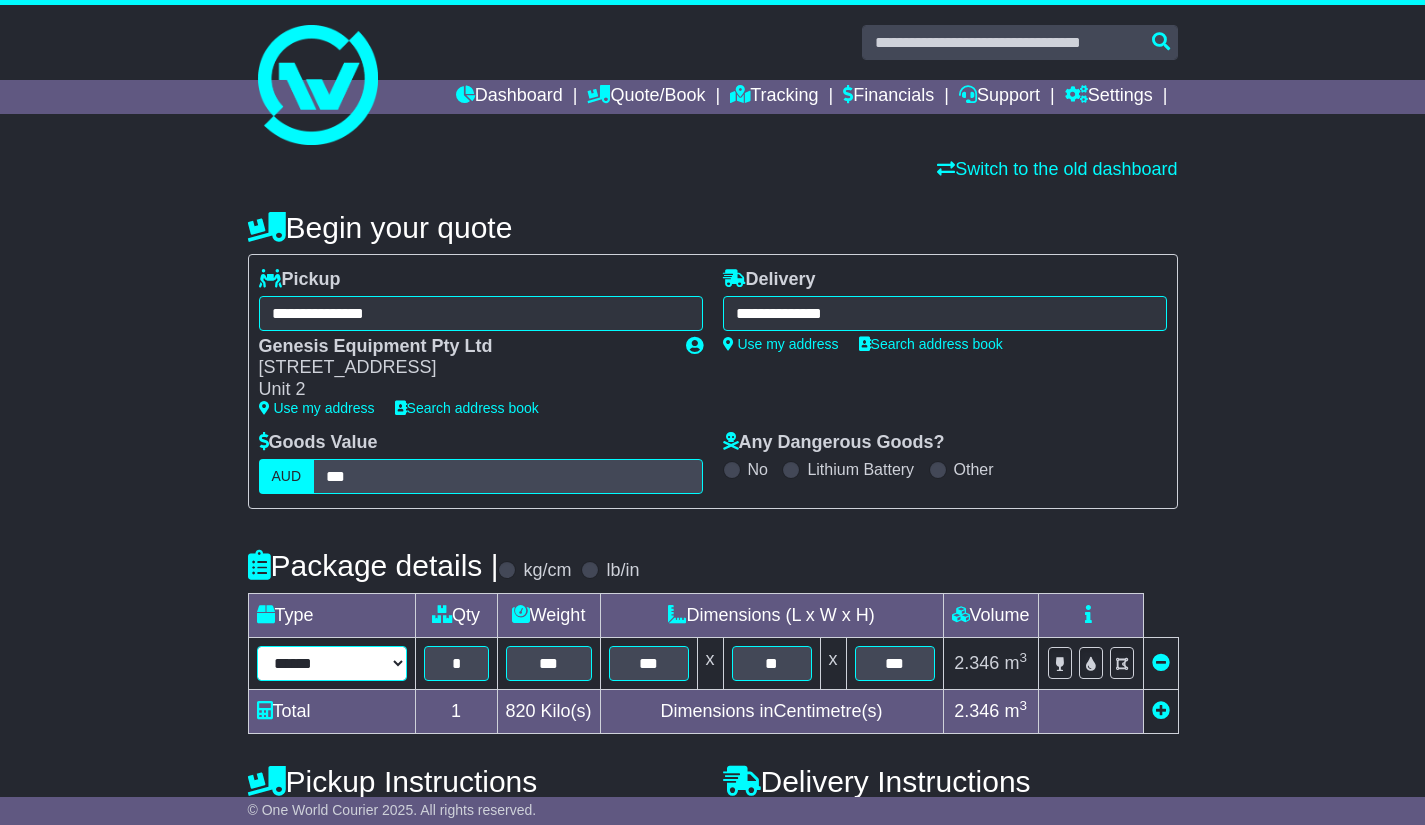 type on "***" 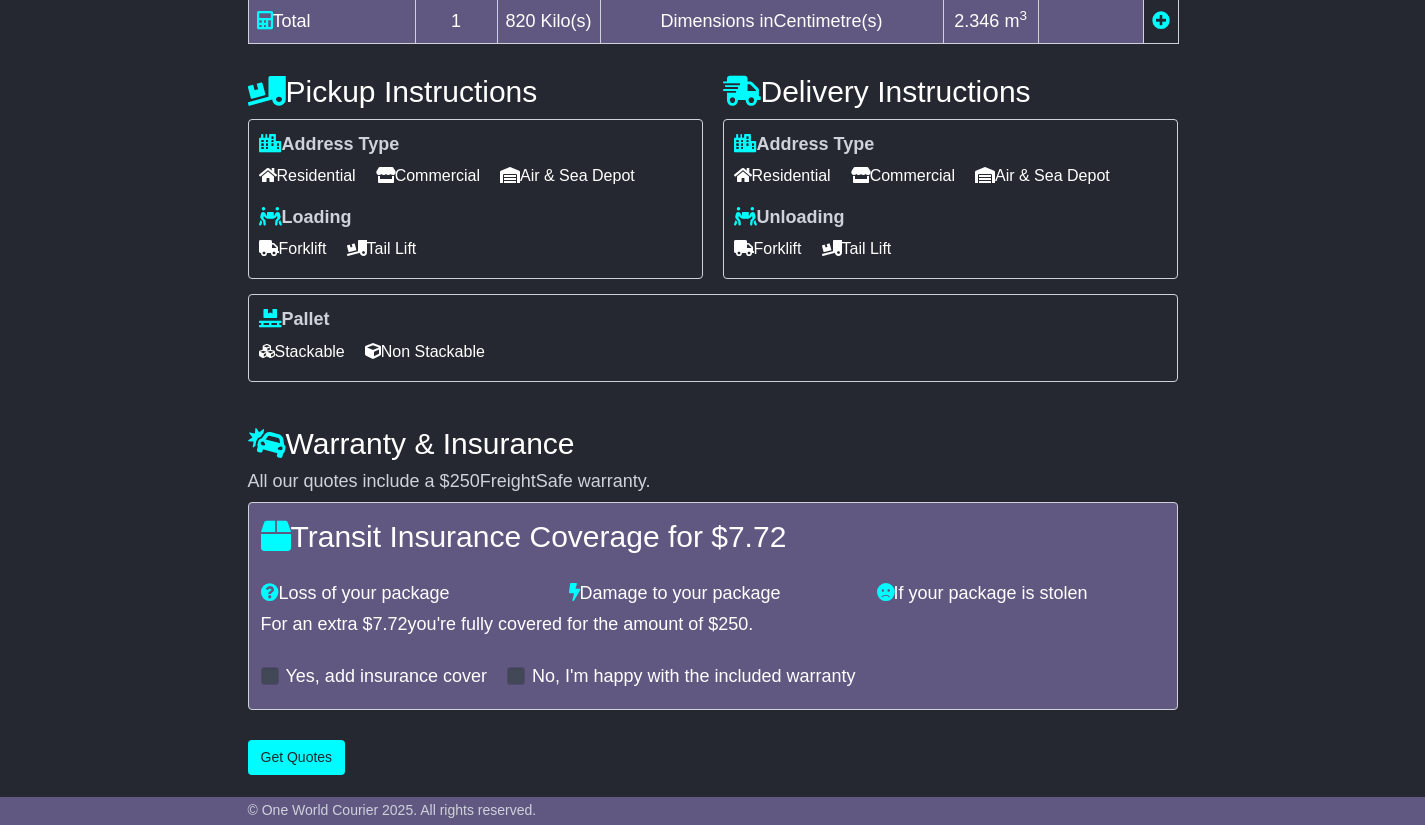 scroll, scrollTop: 697, scrollLeft: 0, axis: vertical 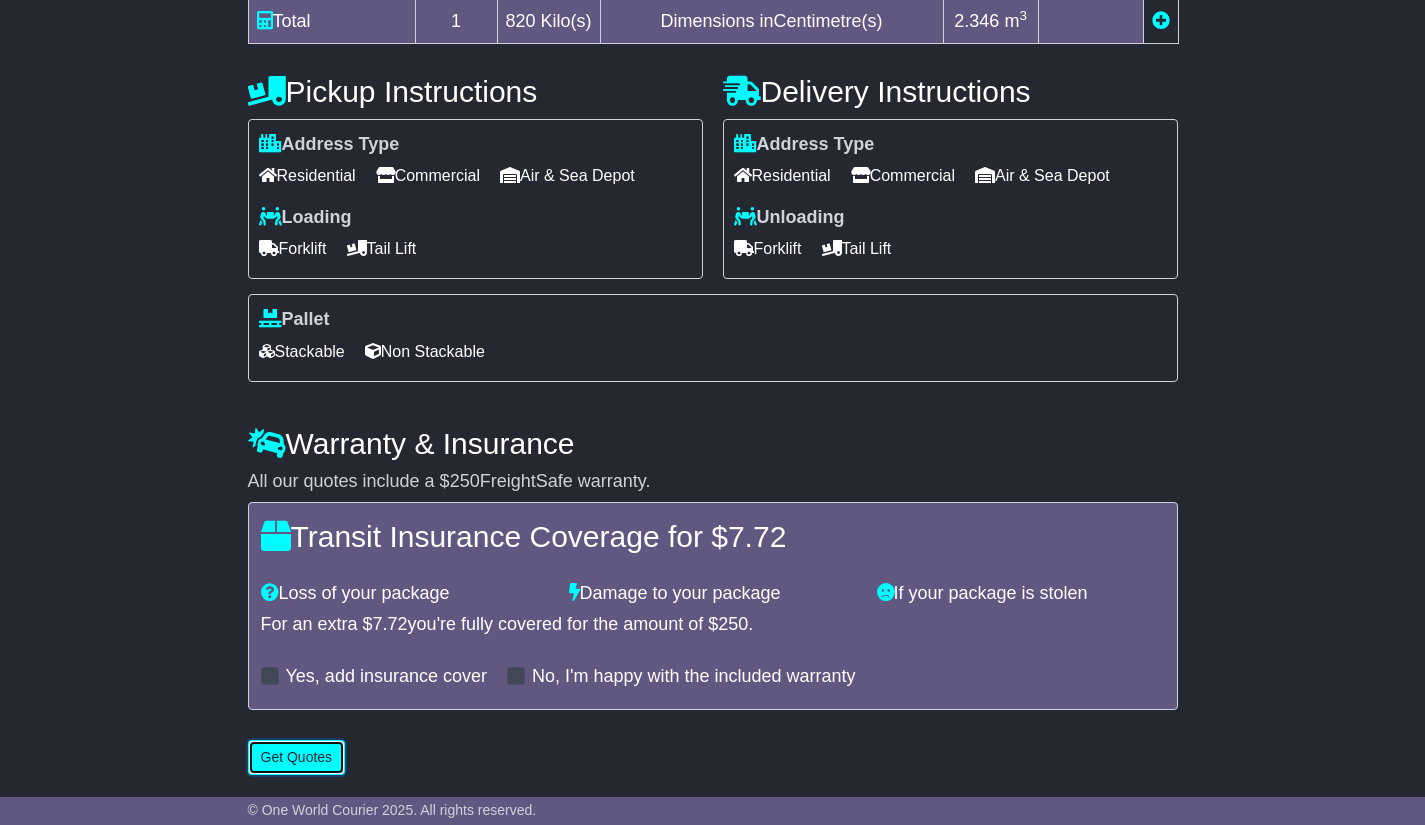 click on "Get Quotes" at bounding box center (297, 757) 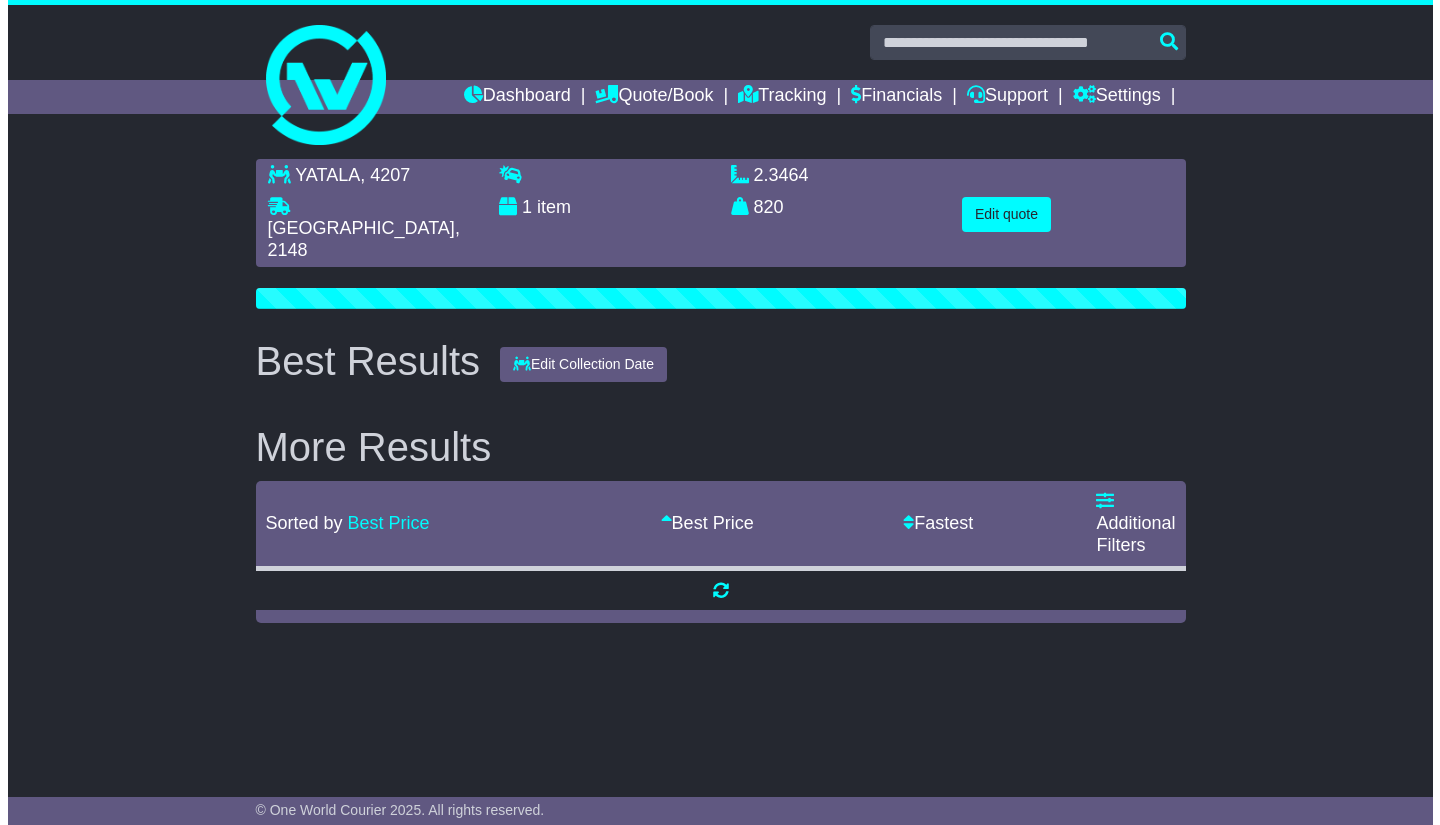 scroll, scrollTop: 0, scrollLeft: 0, axis: both 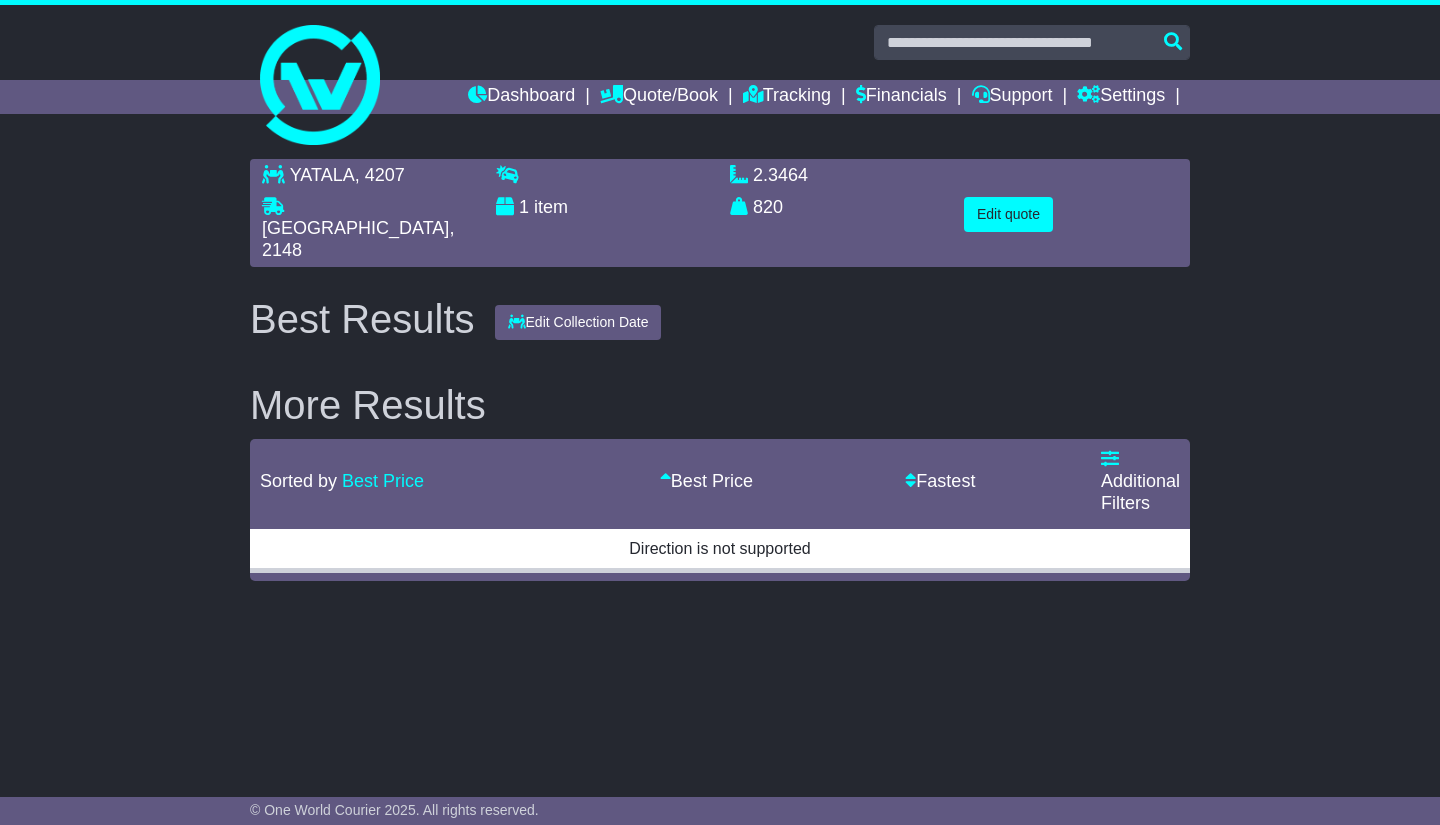 click on "Dashboard
Quote/Book
Domestic
International
Saved Quotes
Drafts
Domestic Quote / Book
International Quote / Book
Saved Quotes
Drafts
Tracking
Financials
Support
Settings
Settings
Address Book
Settings" at bounding box center (720, 97) 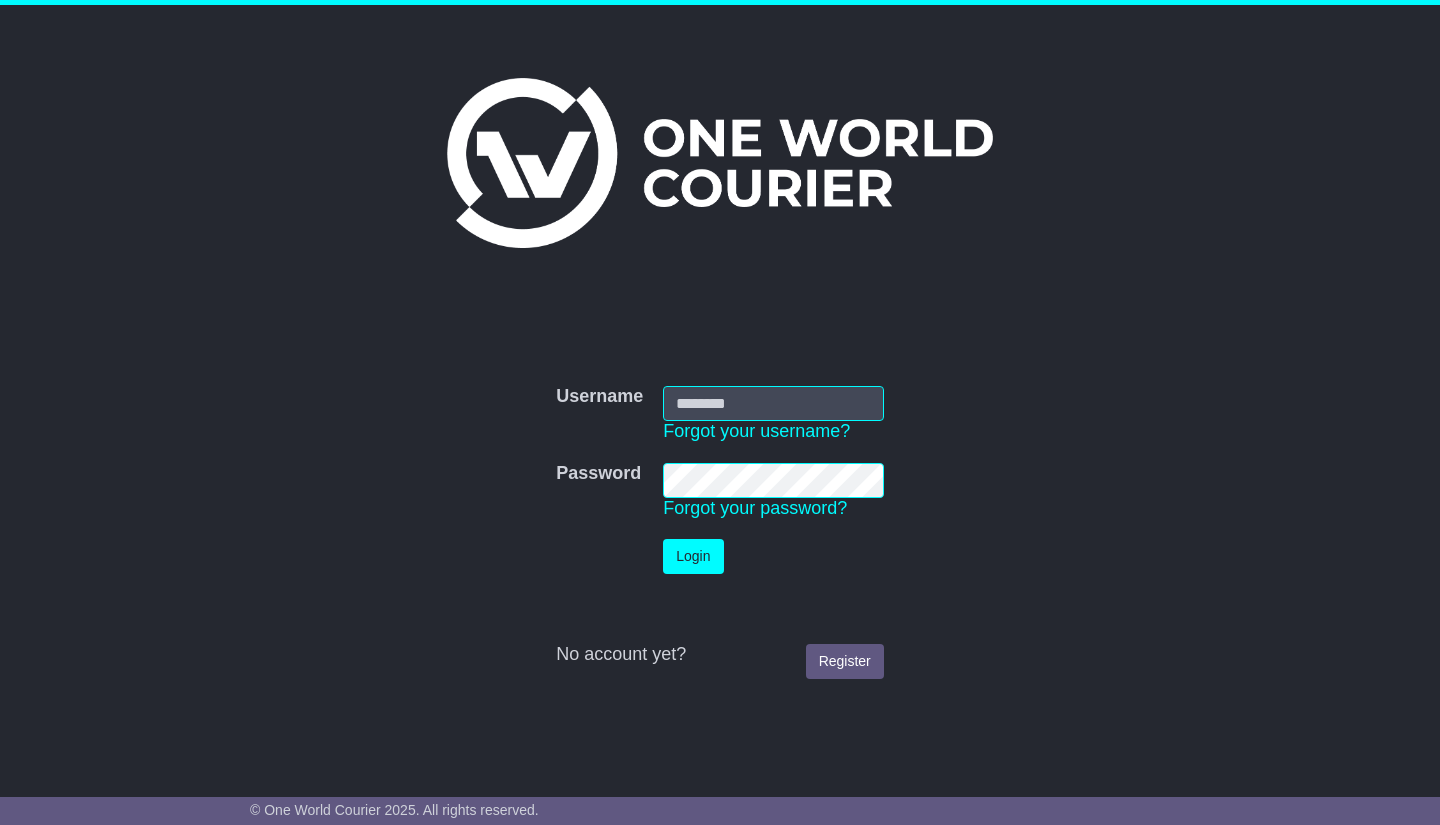 scroll, scrollTop: 0, scrollLeft: 0, axis: both 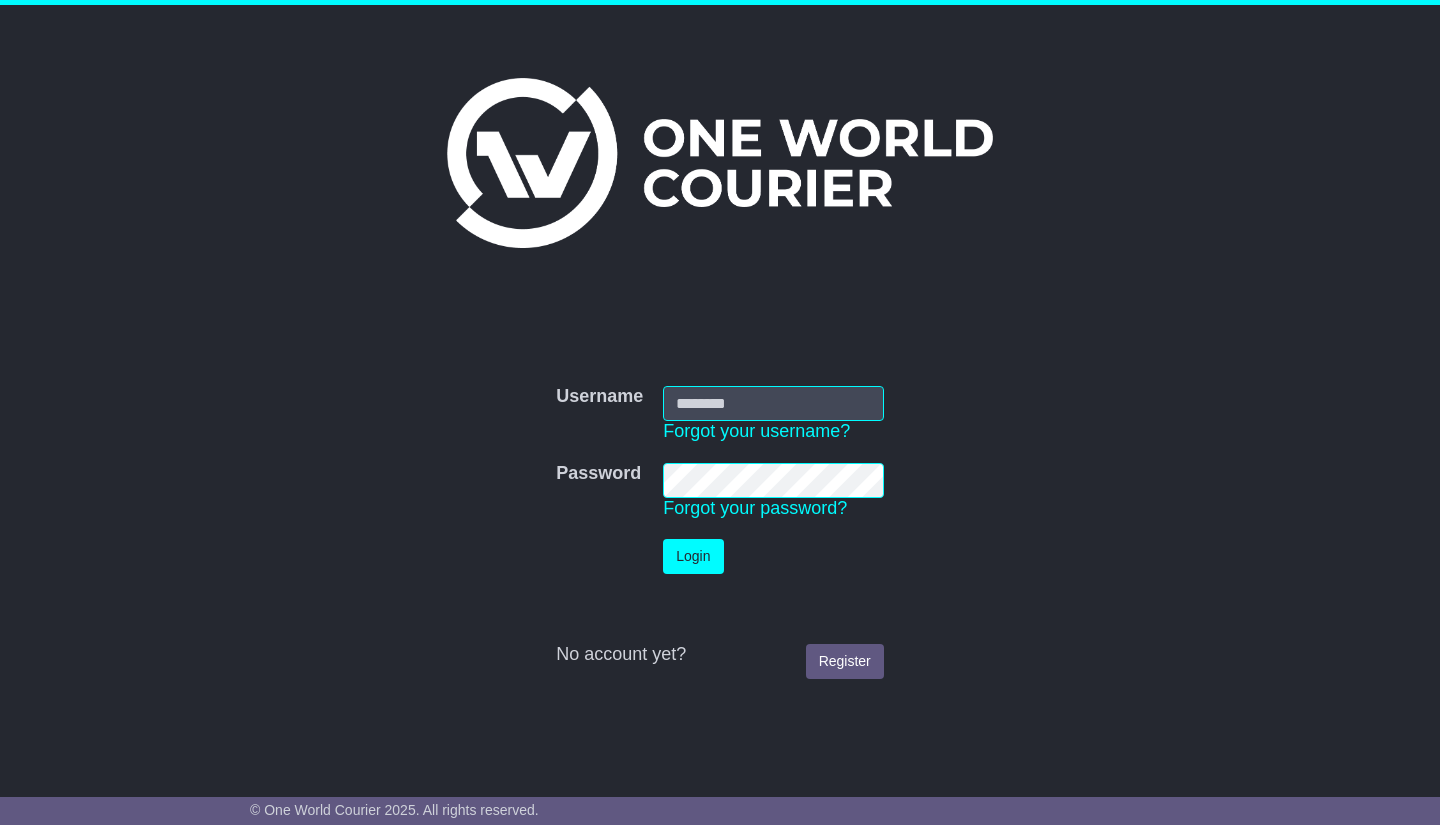 click on "Username" at bounding box center [773, 403] 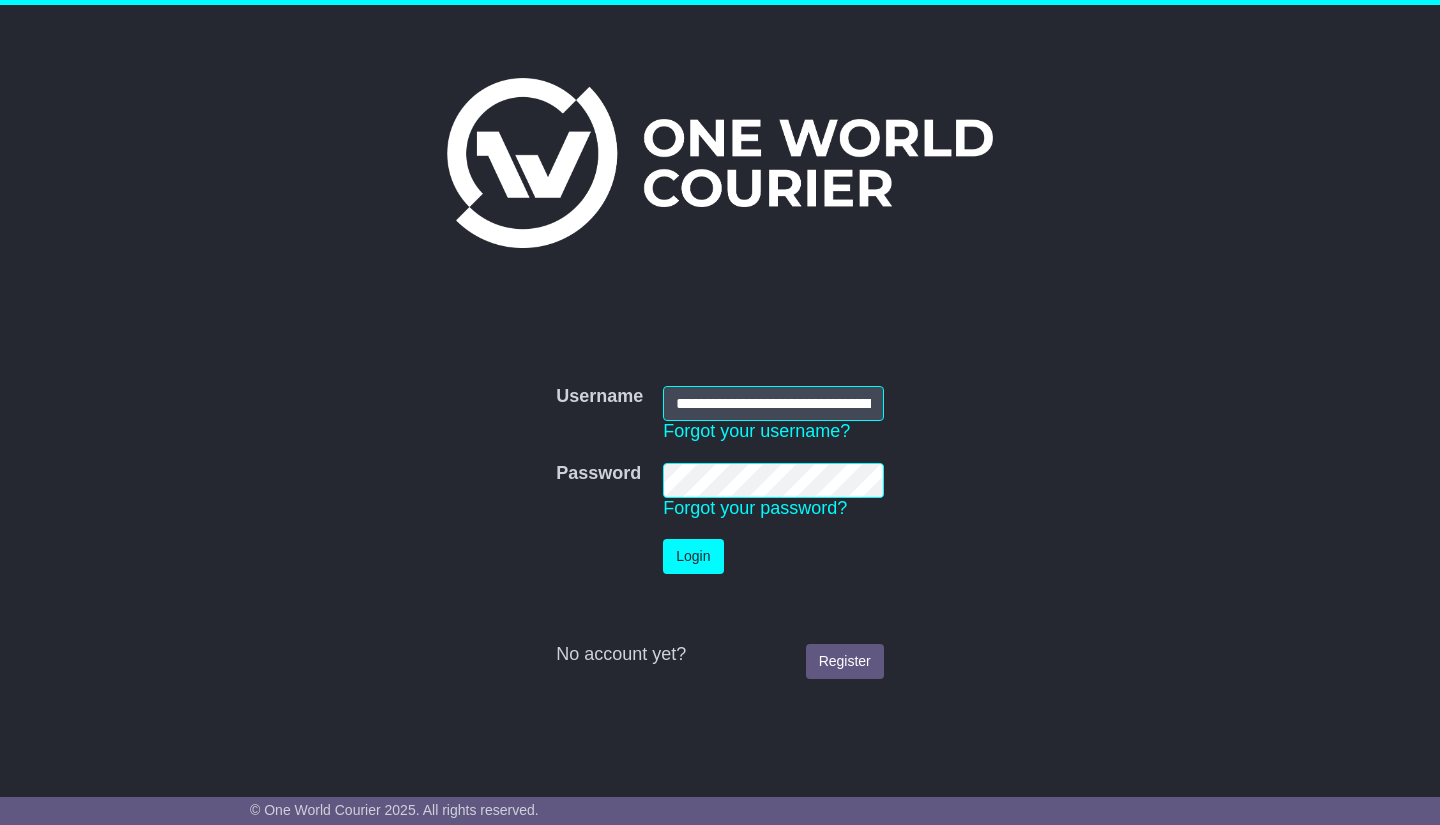 click on "Login" at bounding box center (693, 556) 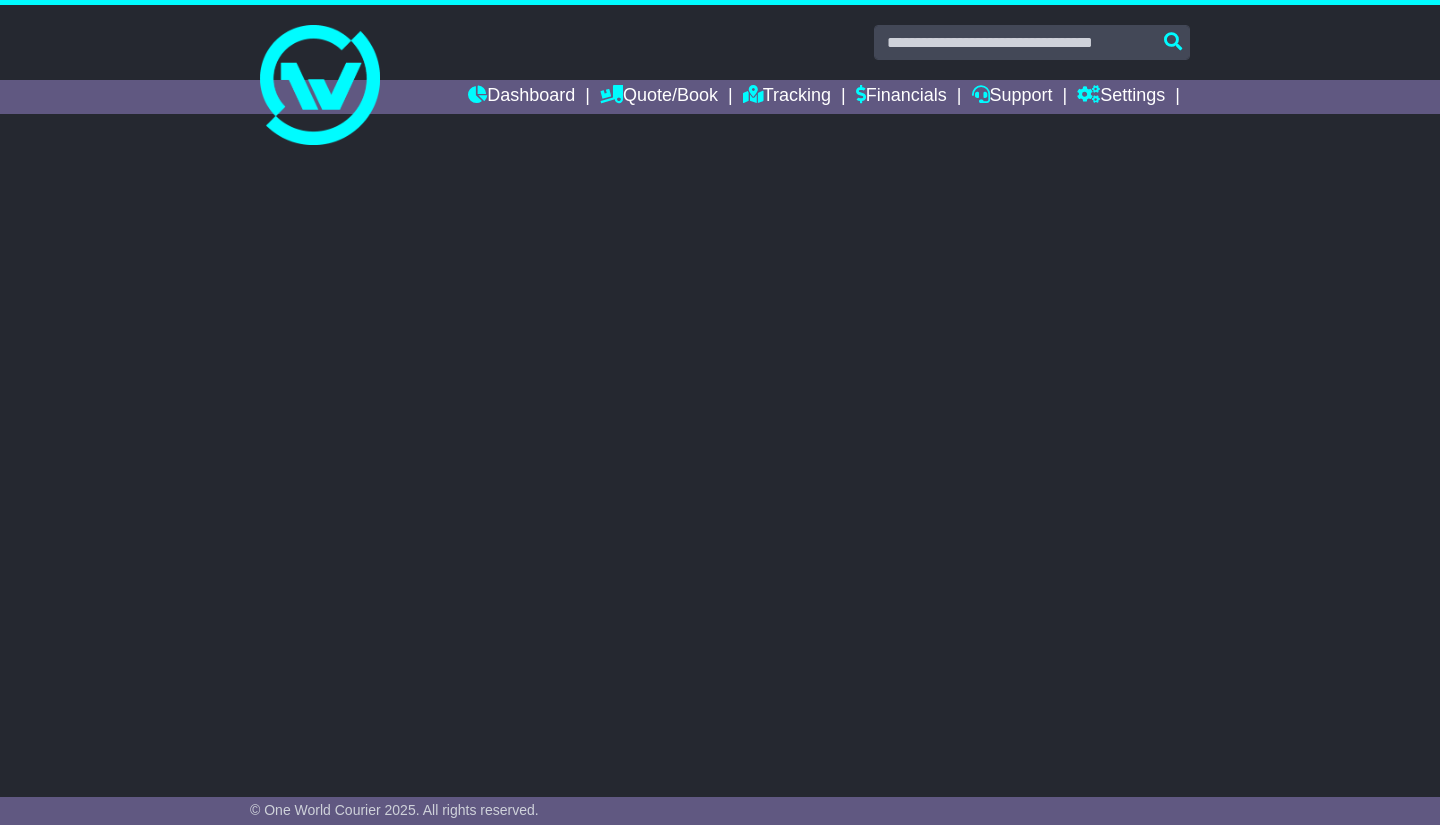 scroll, scrollTop: 0, scrollLeft: 0, axis: both 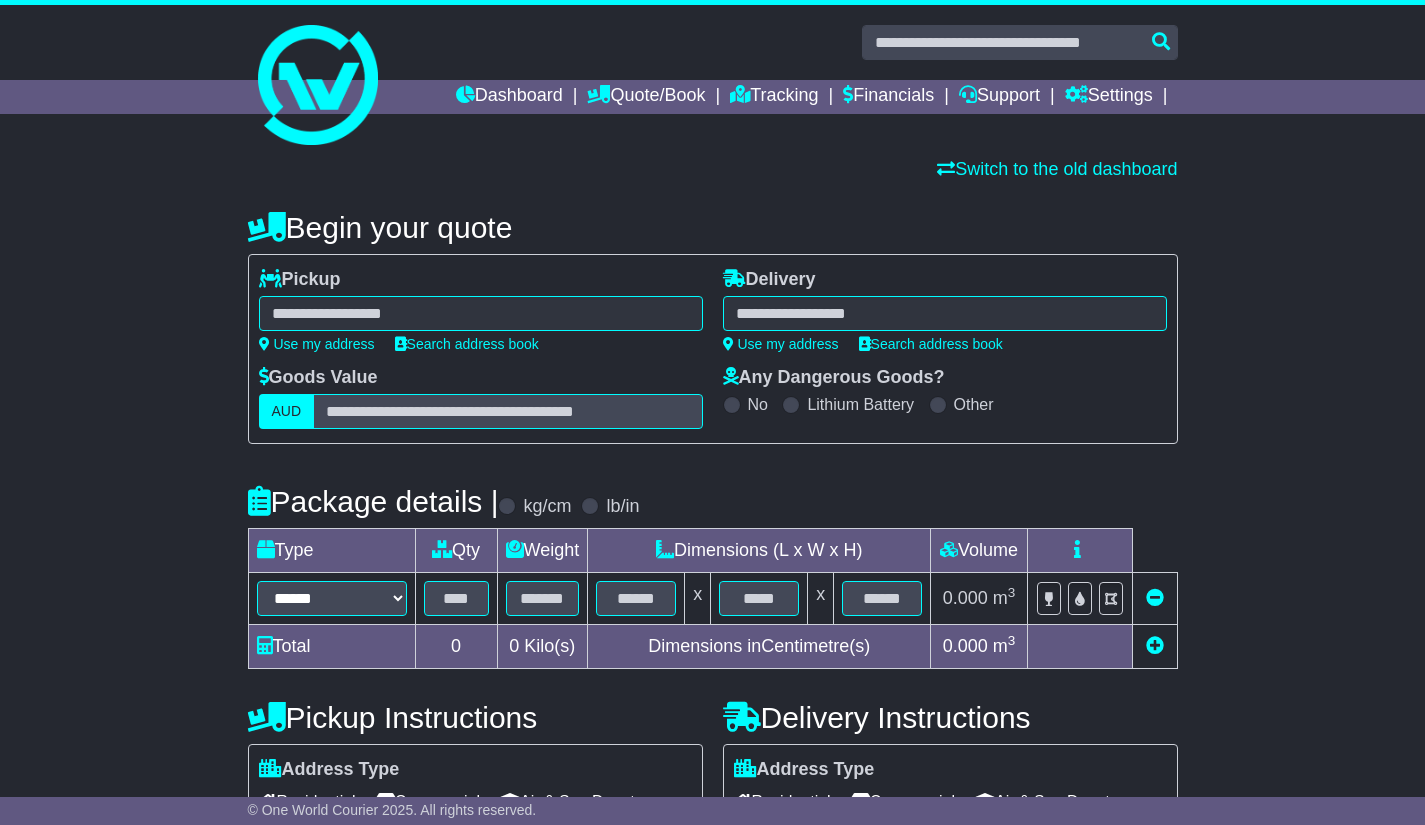 click at bounding box center [481, 313] 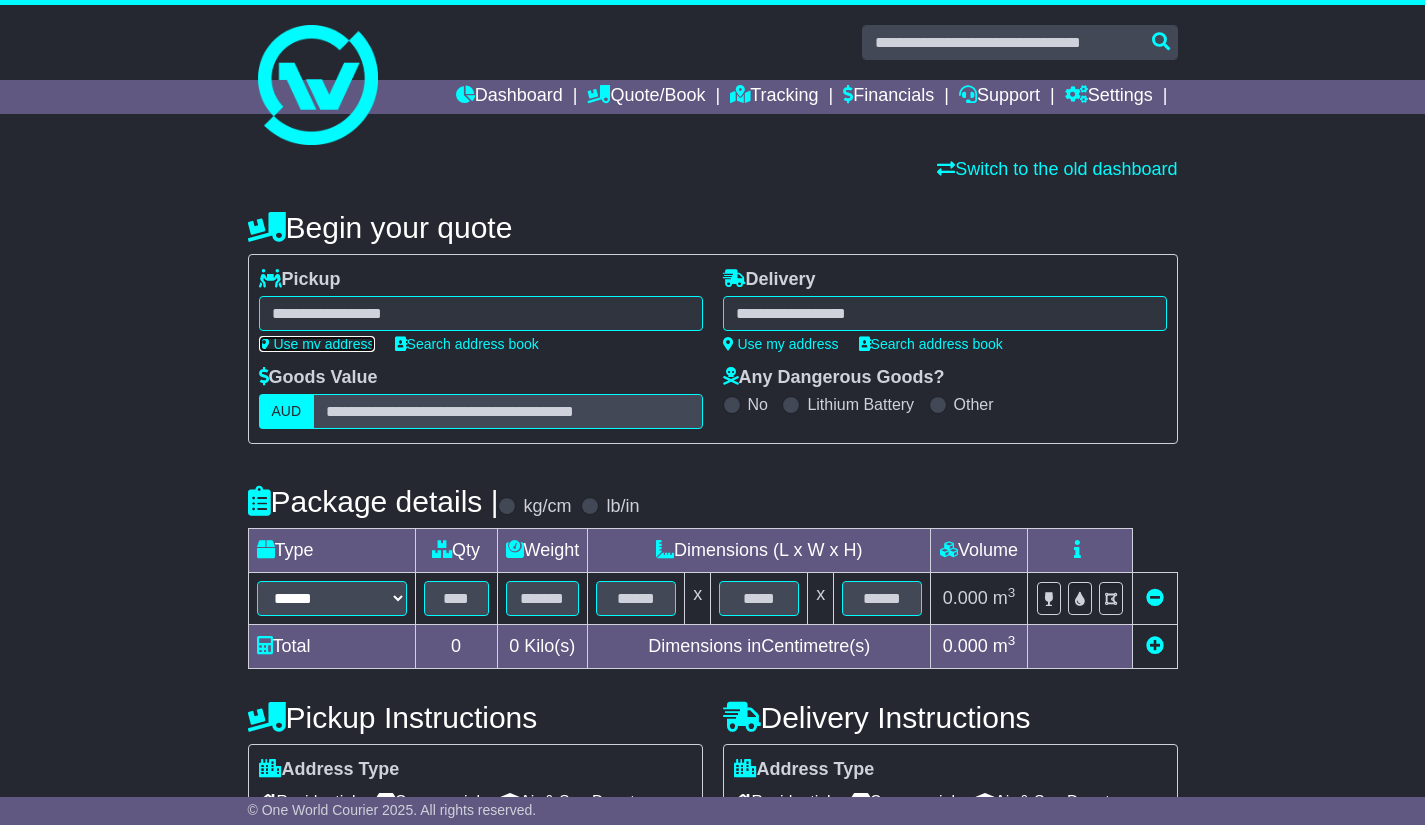 click on "Use my address" at bounding box center [317, 344] 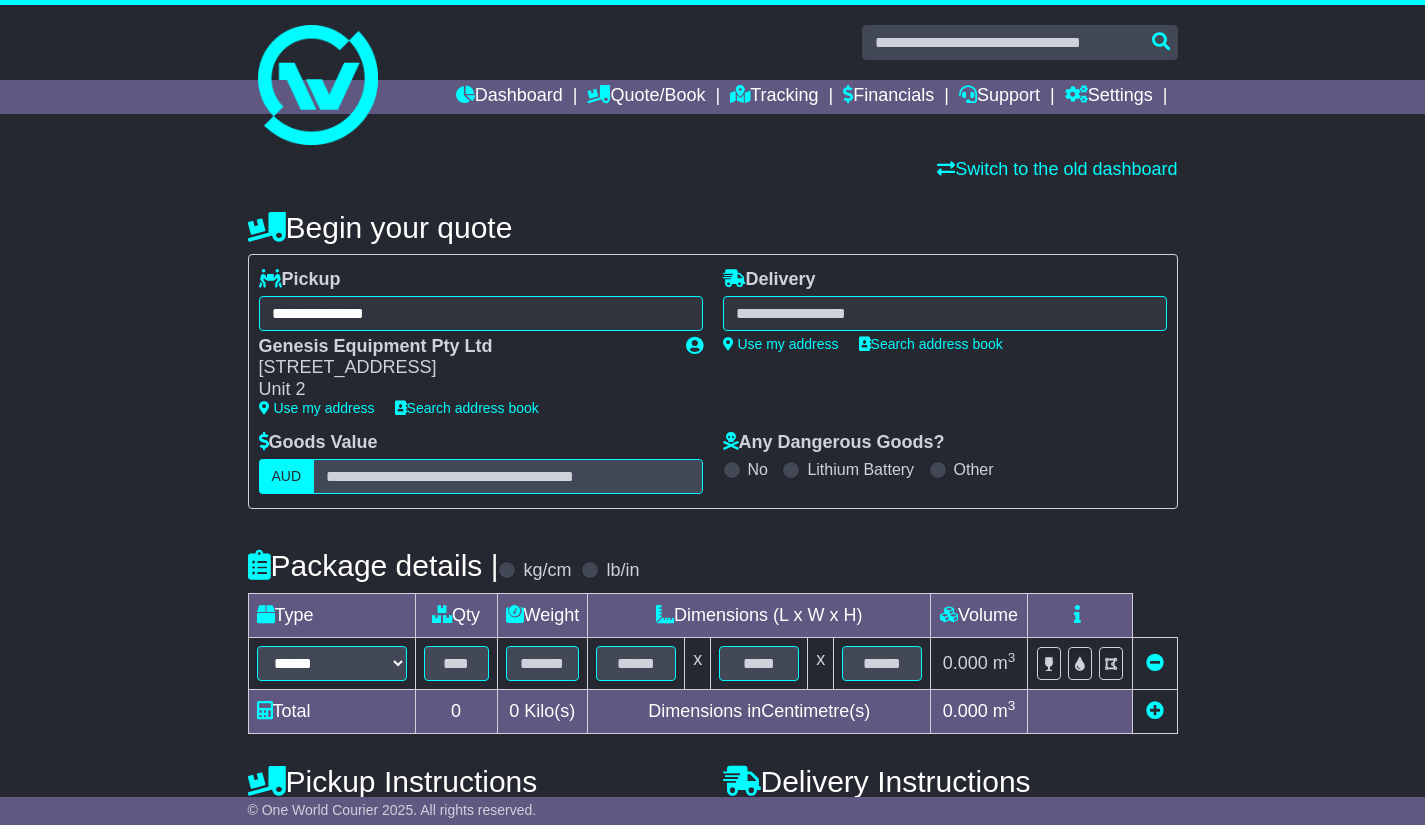 click at bounding box center (945, 313) 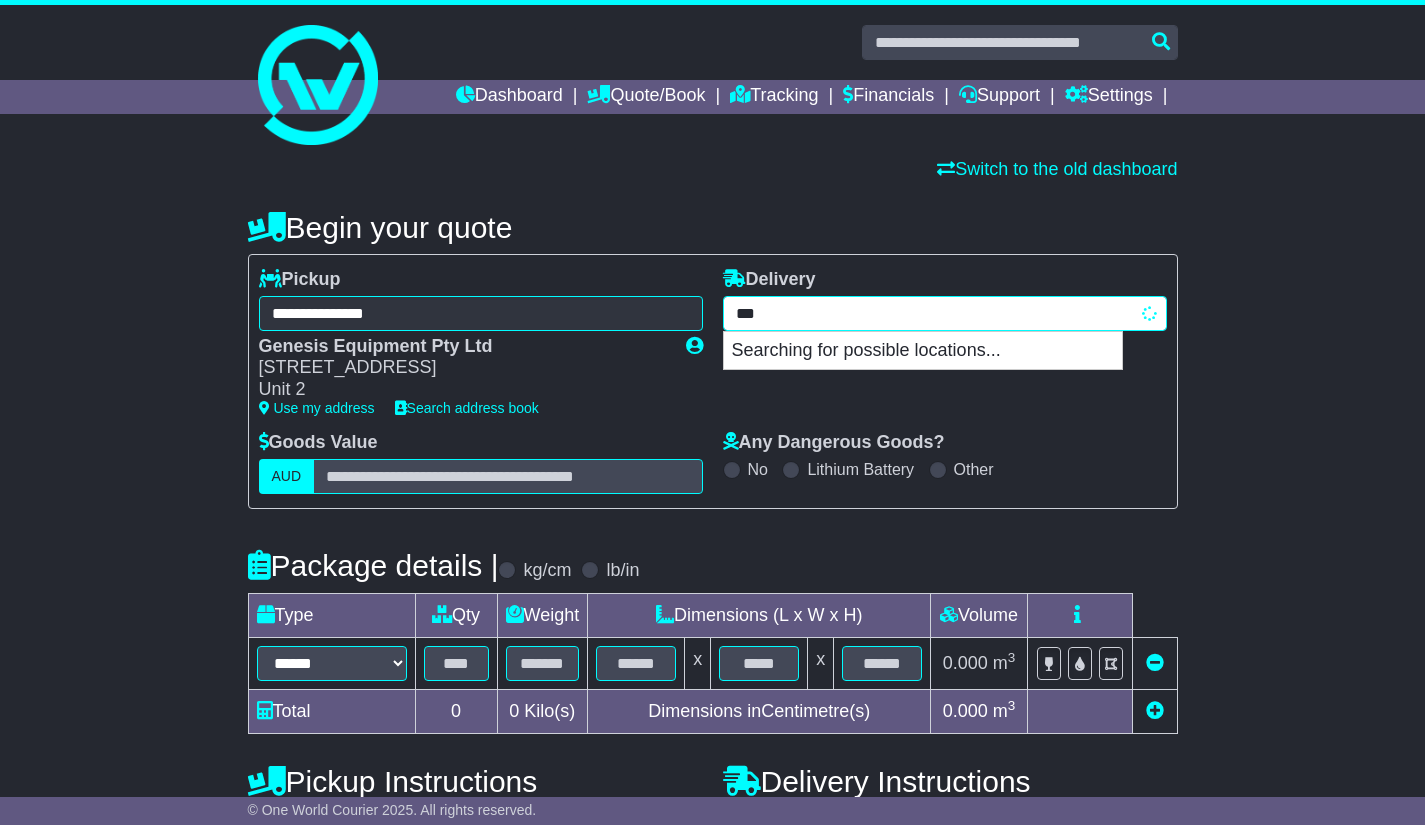type on "****" 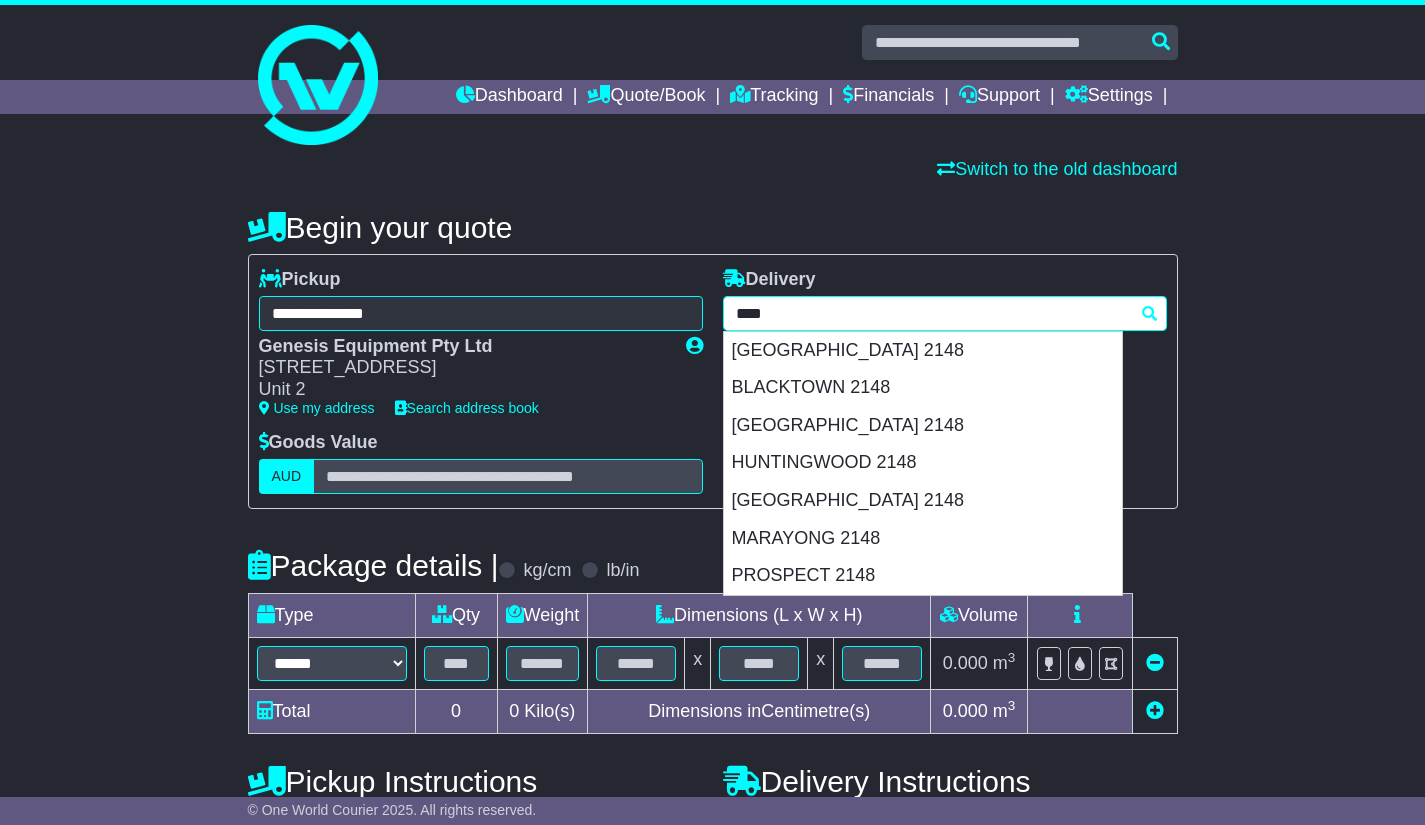 click on "BLACKTOWN 2148" at bounding box center (923, 388) 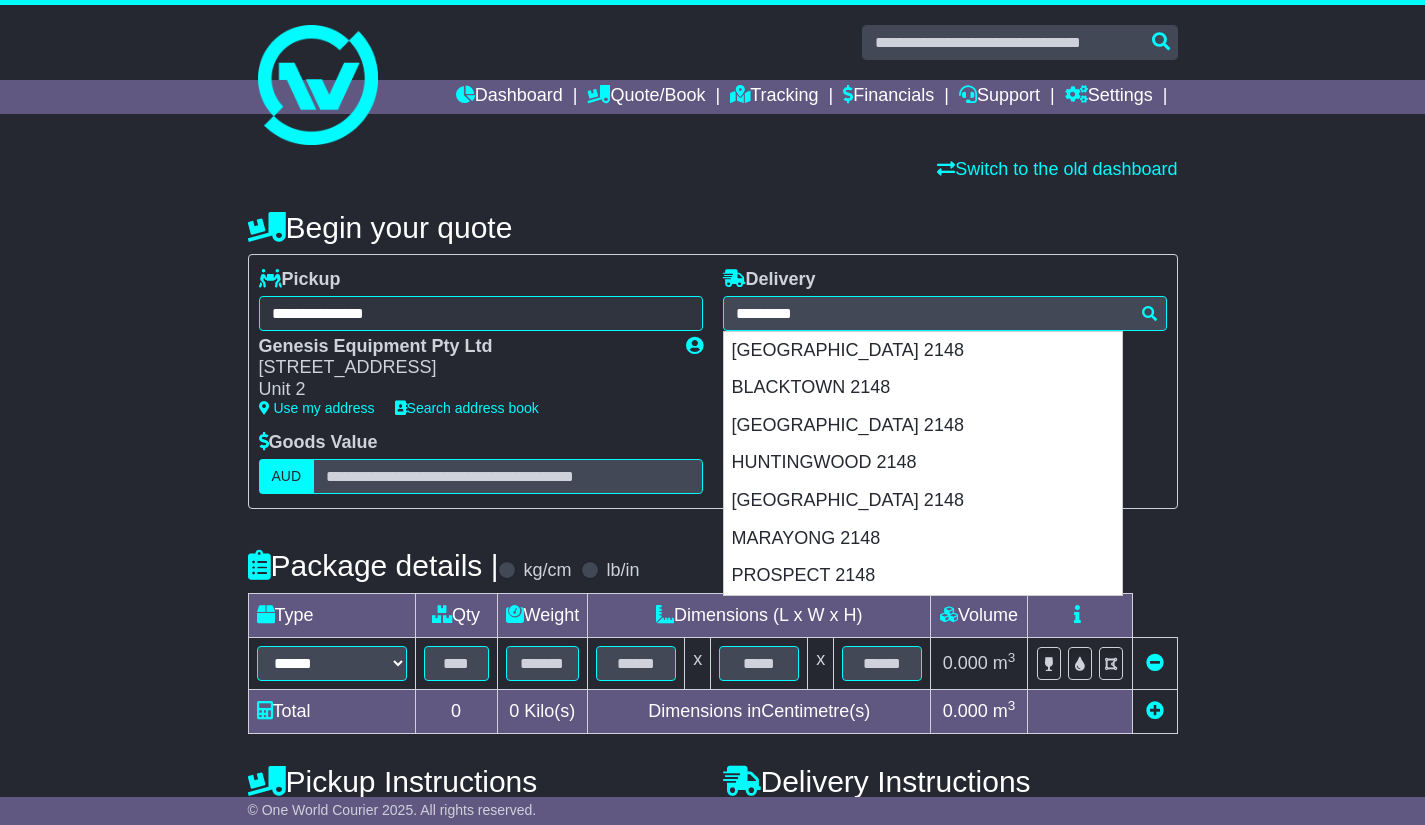 type on "**********" 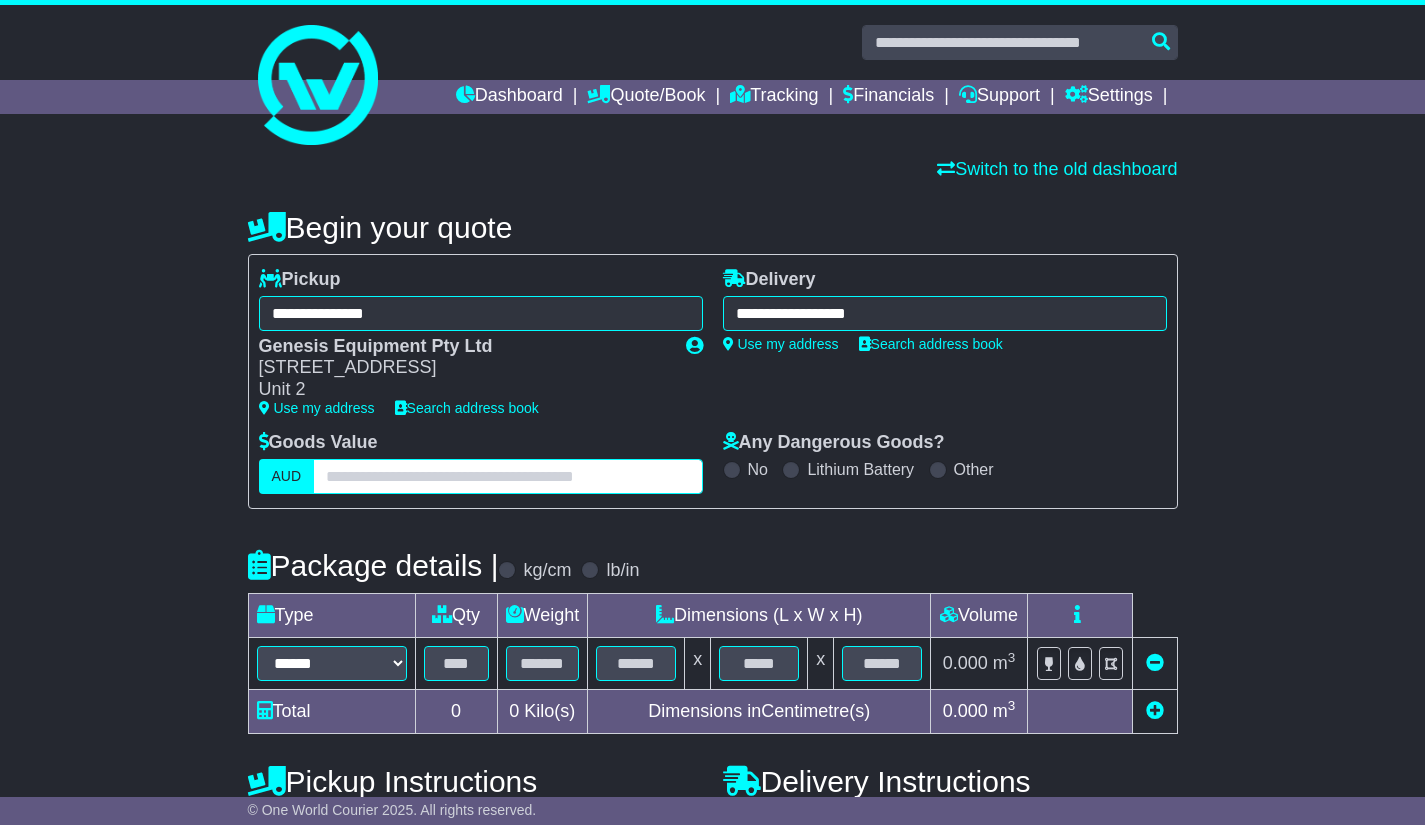 click at bounding box center (507, 476) 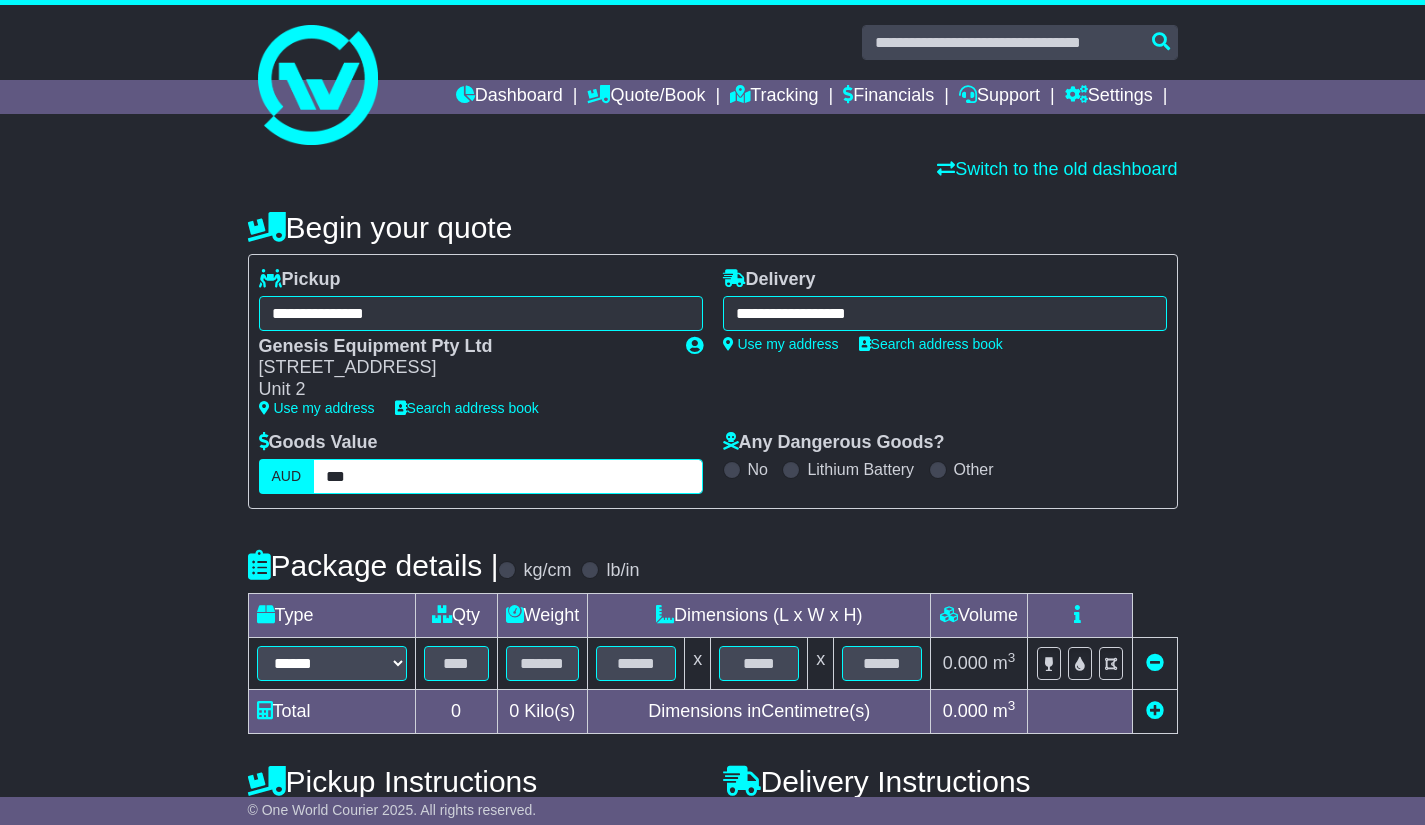 type on "***" 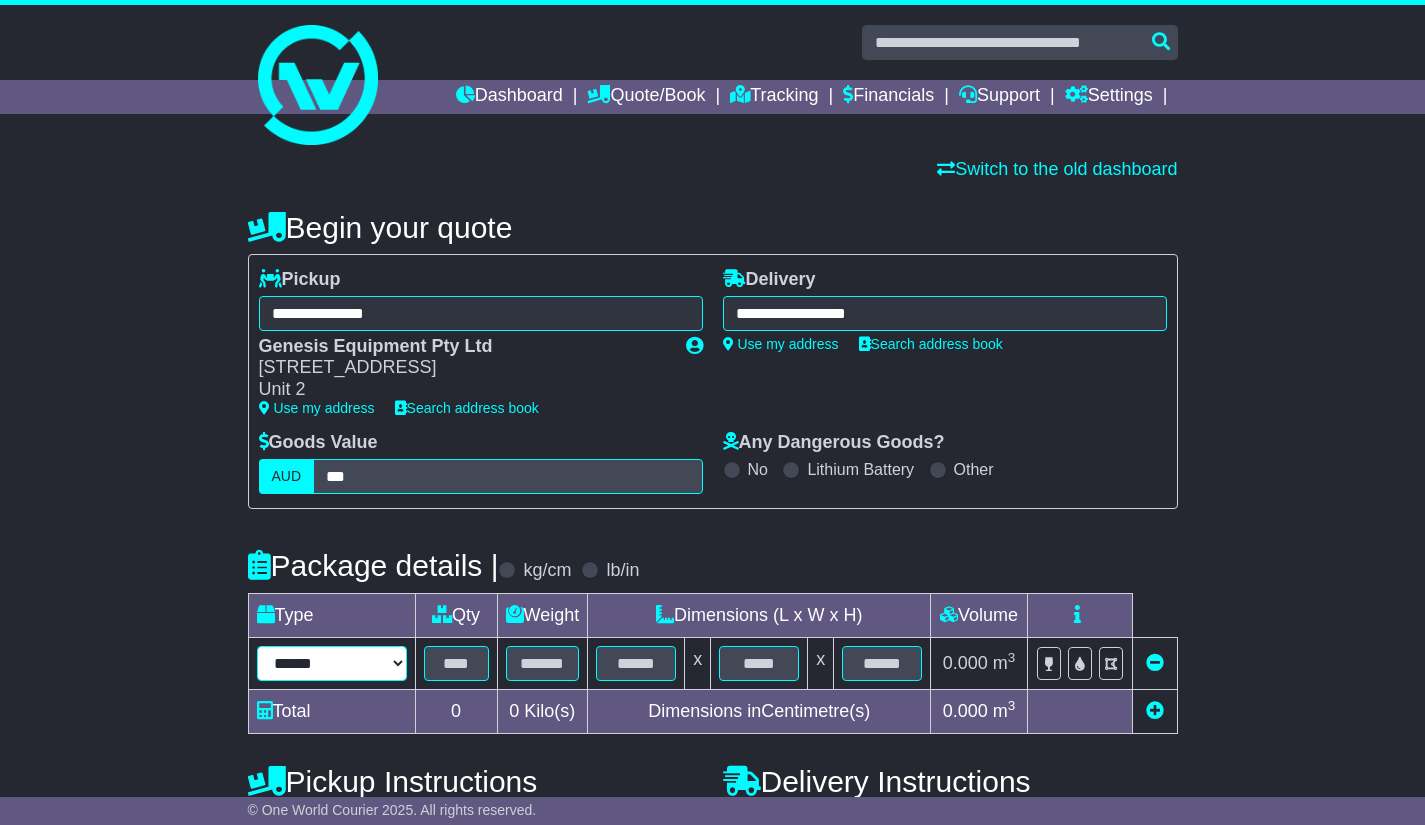 click on "**********" at bounding box center (332, 663) 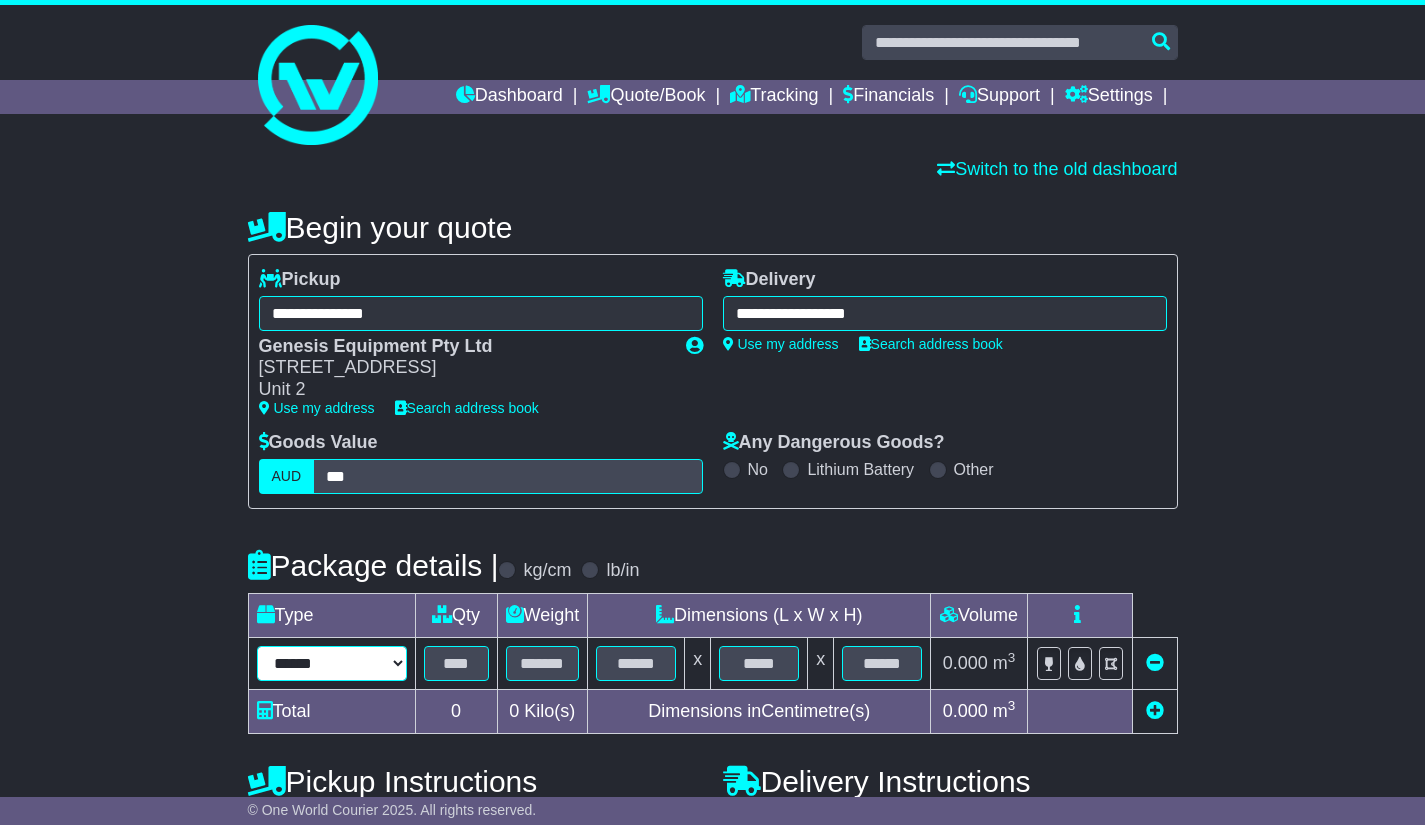 select on "****" 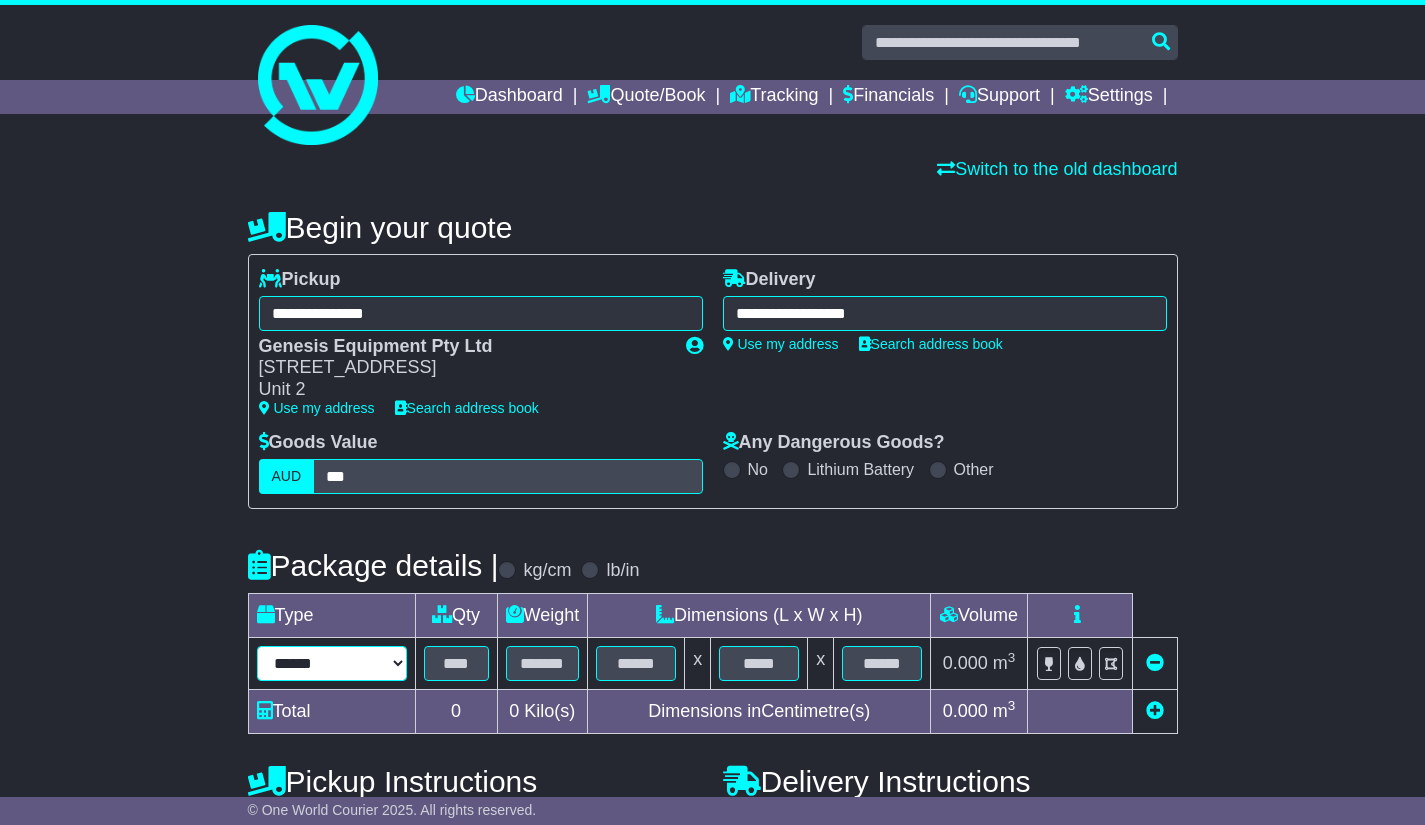 click on "**********" at bounding box center [332, 663] 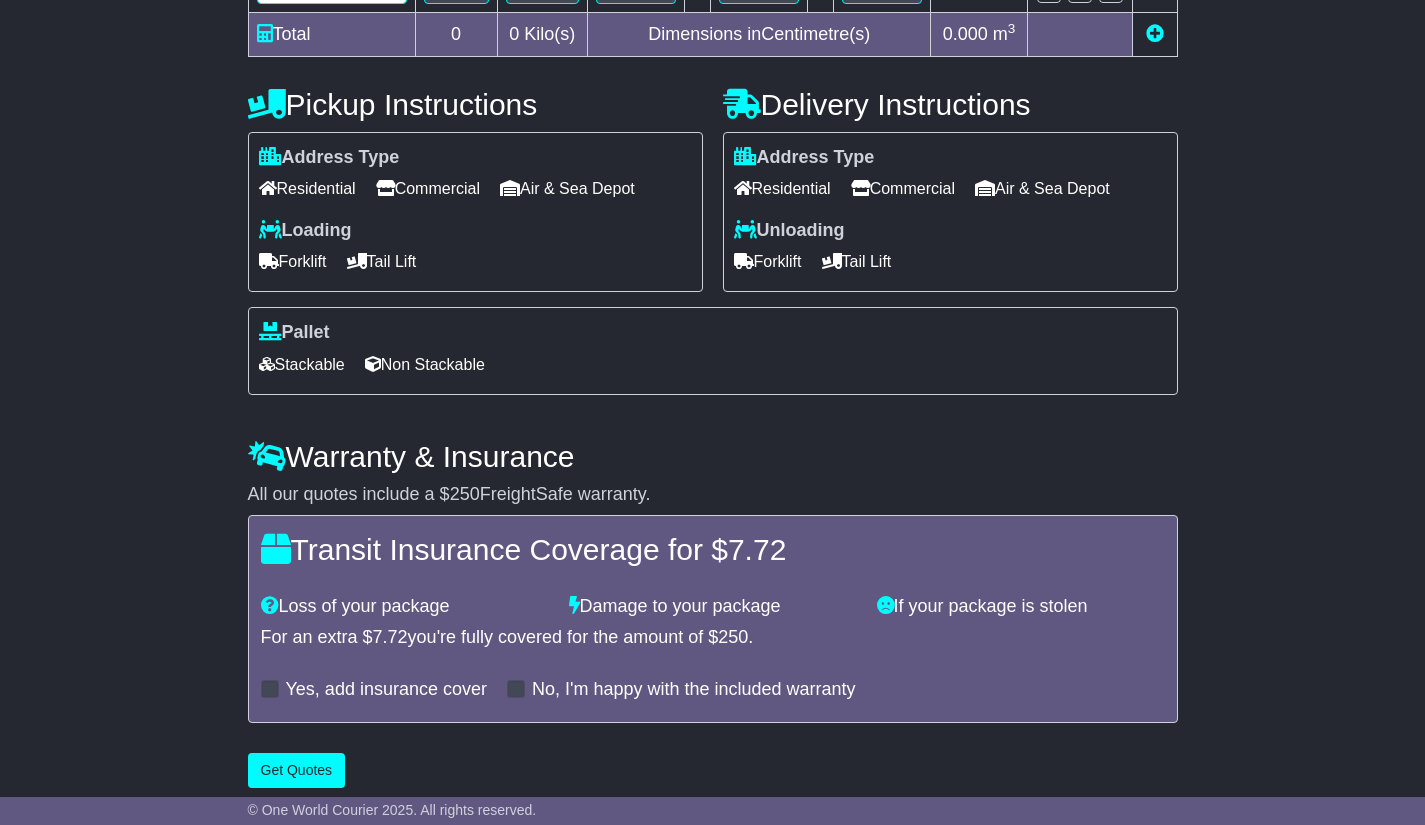 scroll, scrollTop: 691, scrollLeft: 0, axis: vertical 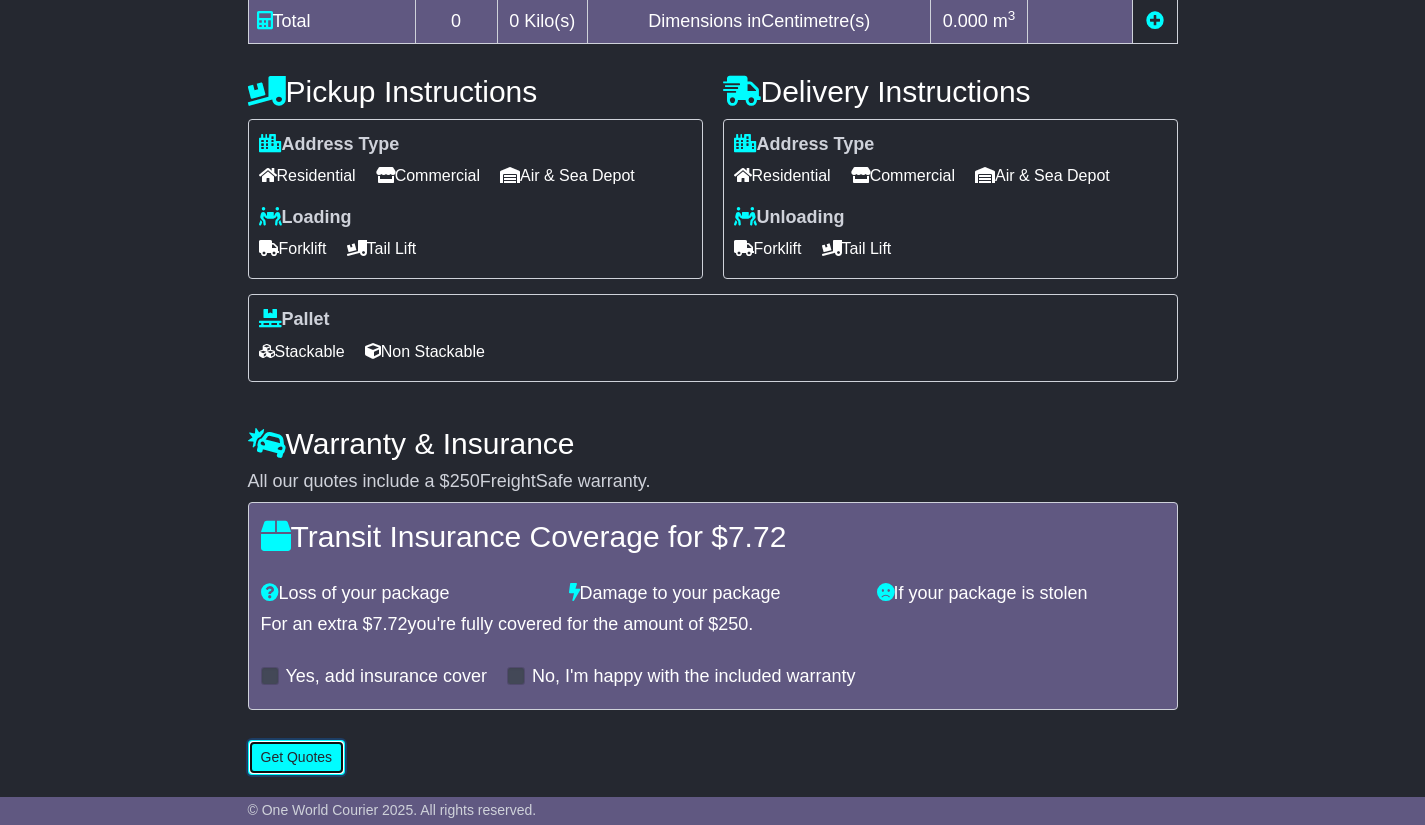 click on "Get Quotes" at bounding box center (297, 757) 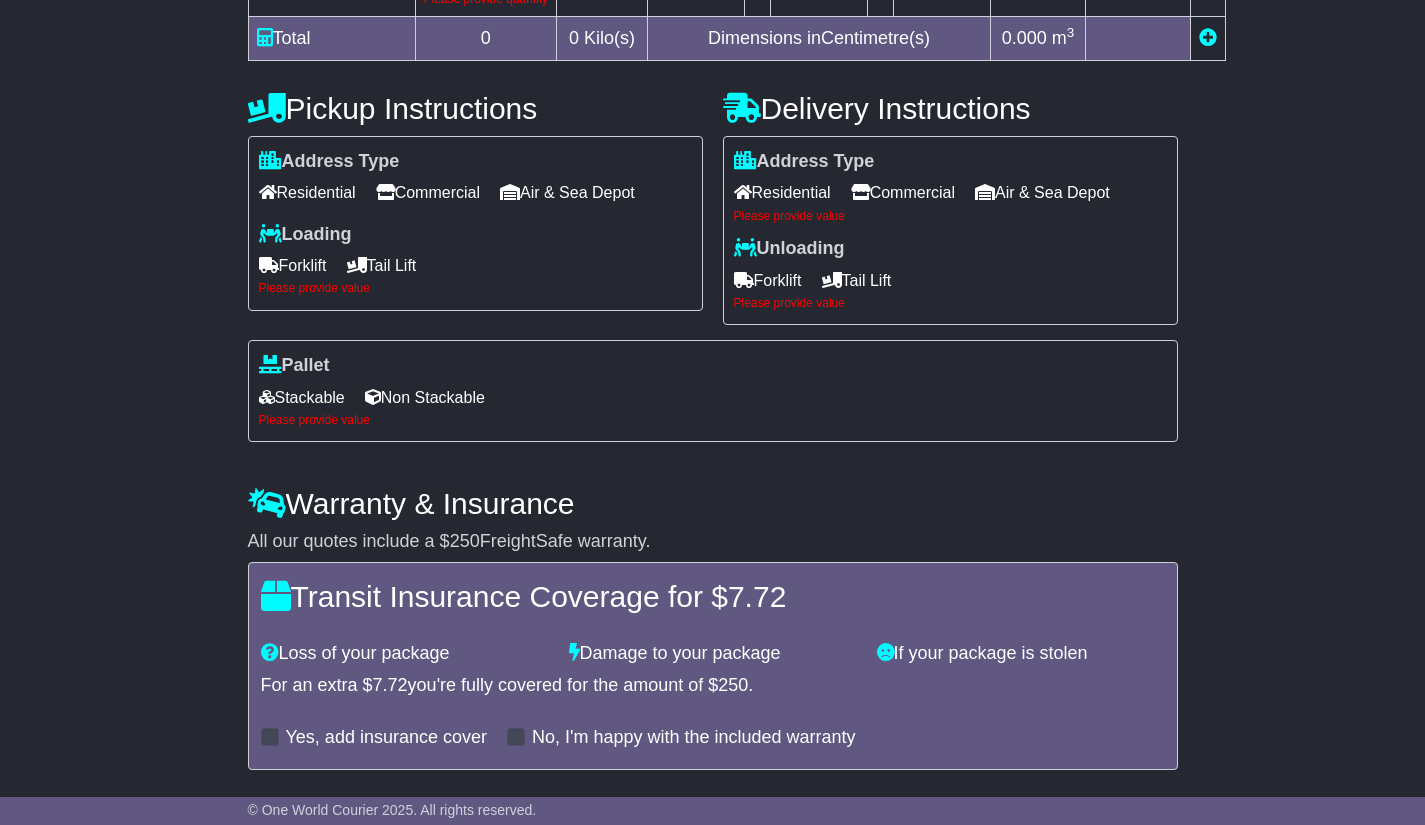 scroll, scrollTop: 709, scrollLeft: 0, axis: vertical 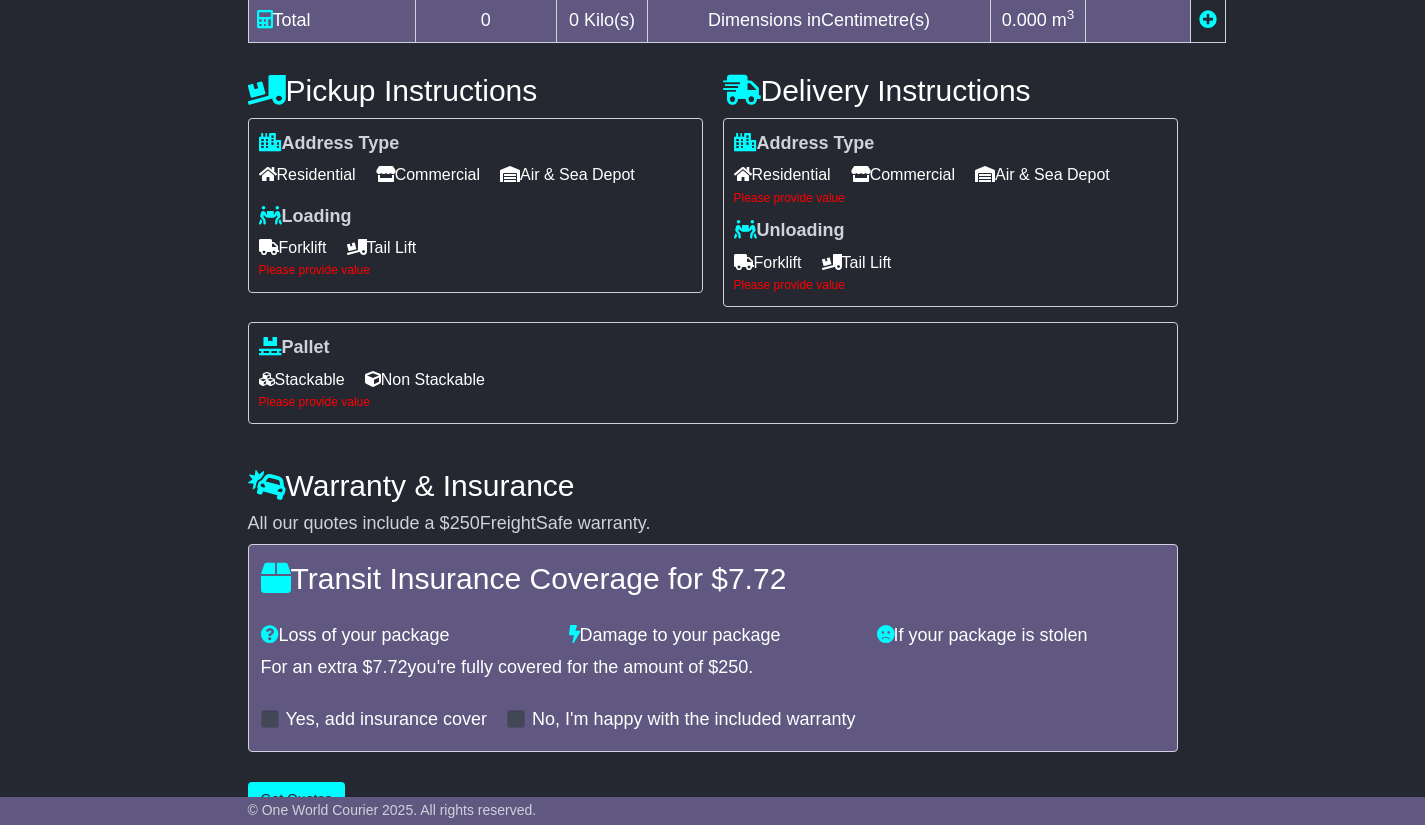 click on "Commercial" at bounding box center [903, 174] 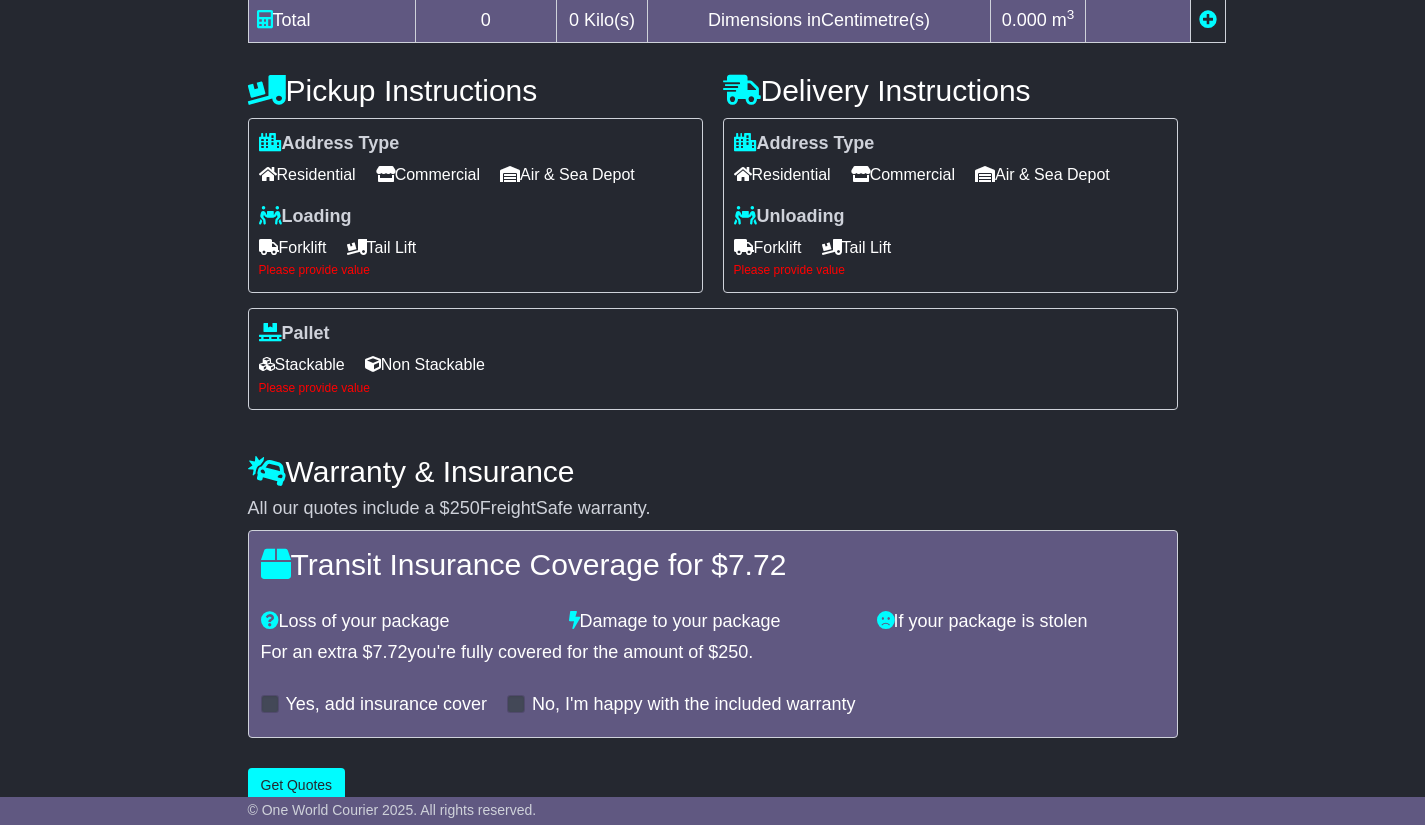 click on "Forklift" at bounding box center [768, 247] 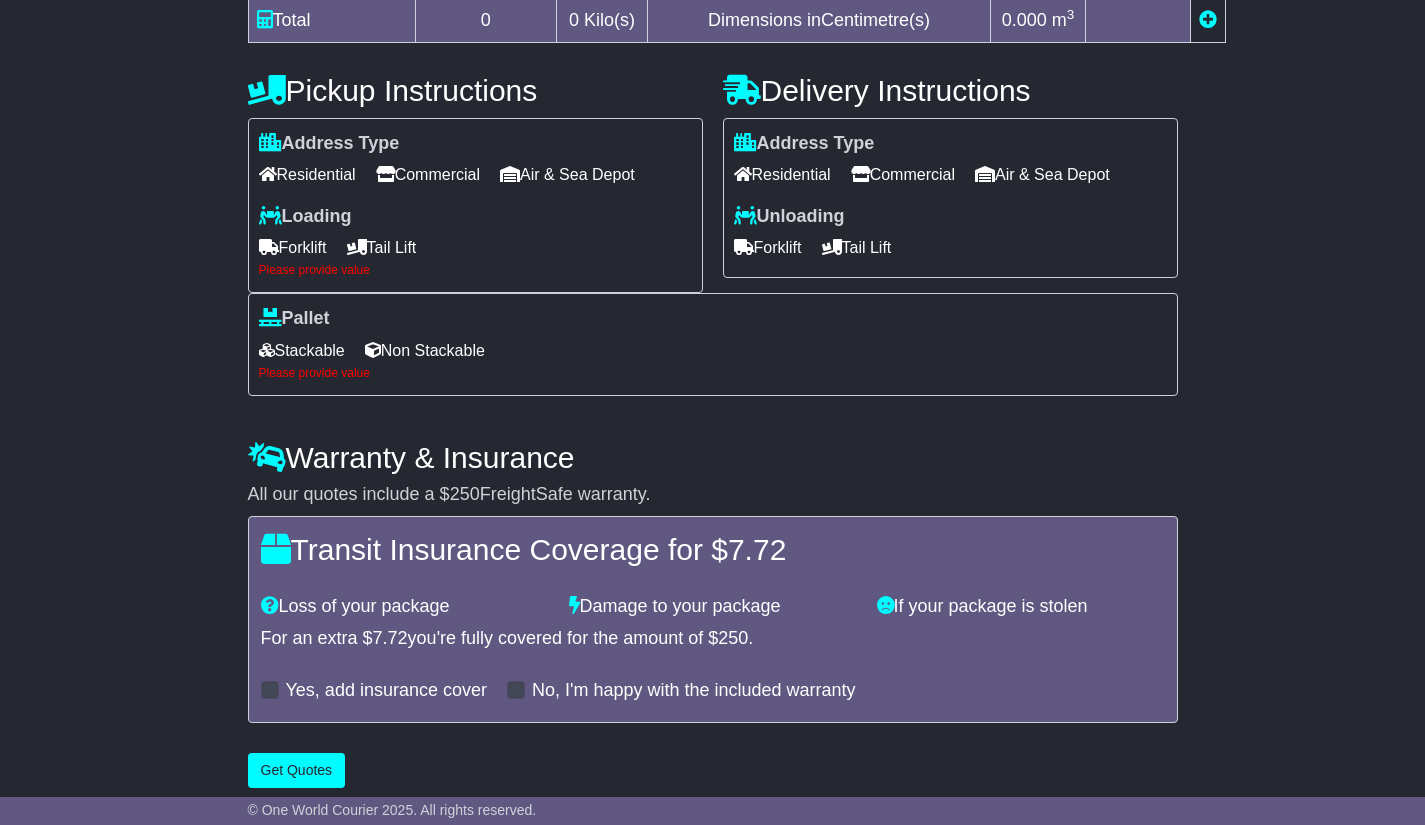 click on "Forklift" at bounding box center (293, 247) 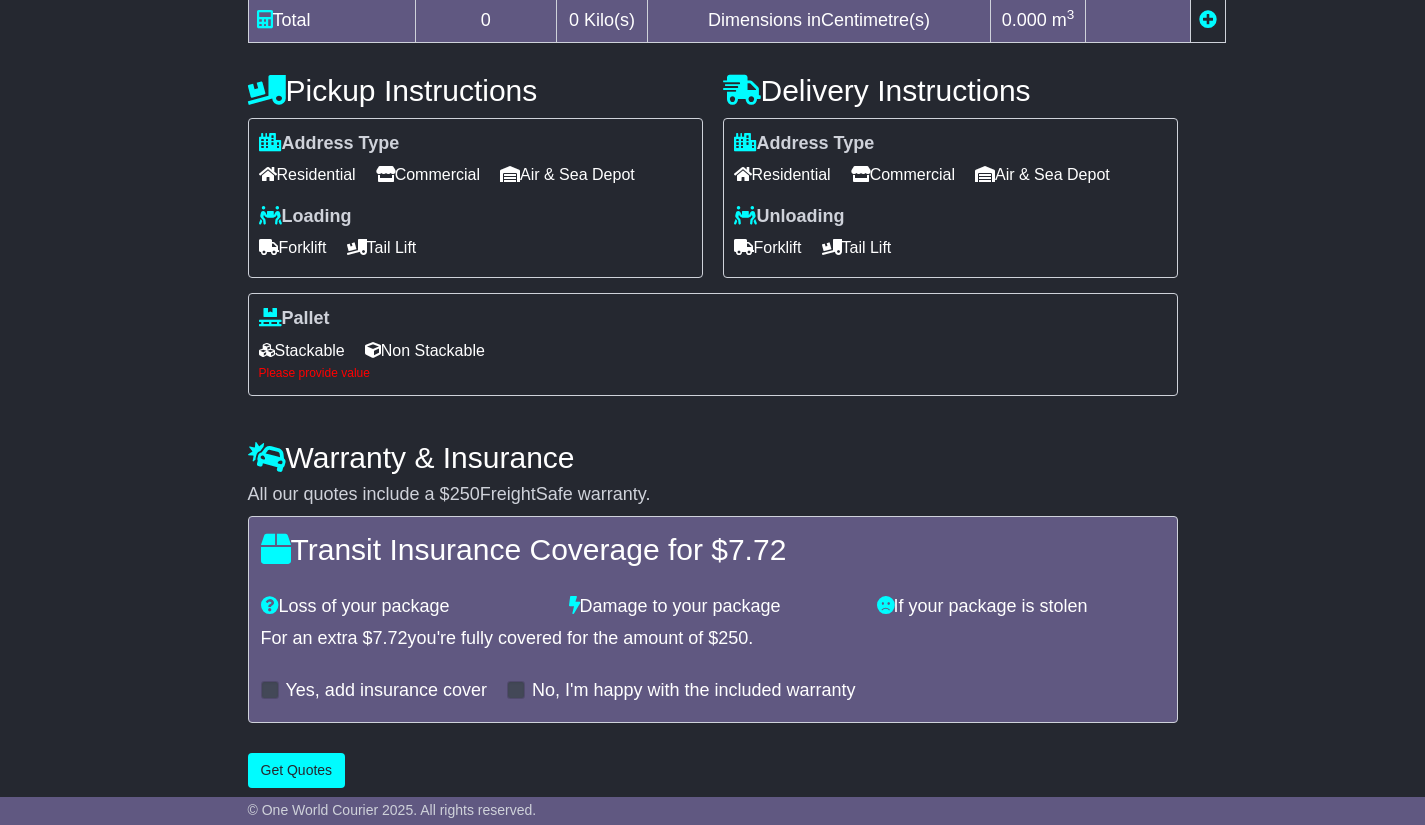 click on "Non Stackable" at bounding box center [425, 350] 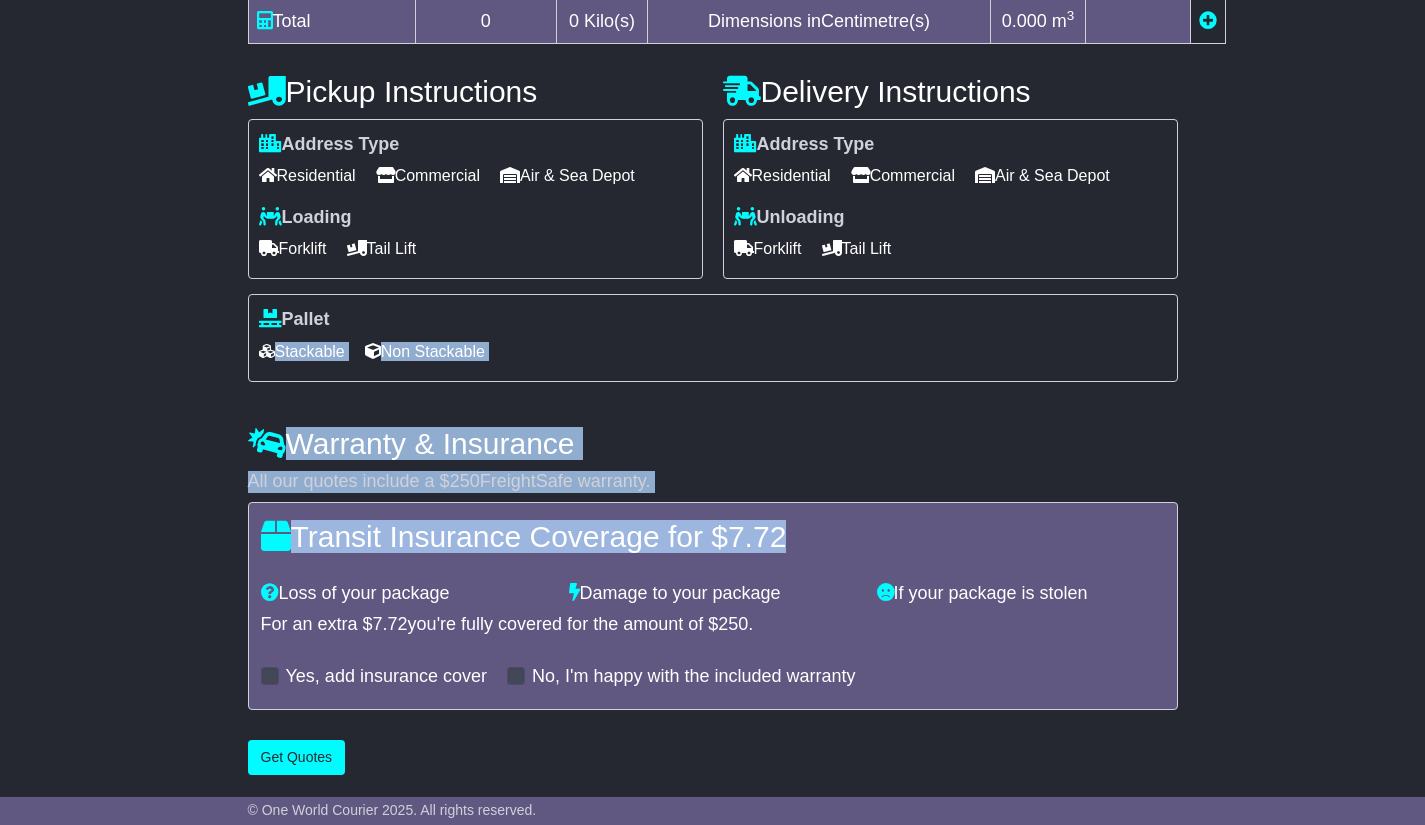 drag, startPoint x: 1423, startPoint y: 533, endPoint x: 1427, endPoint y: 331, distance: 202.0396 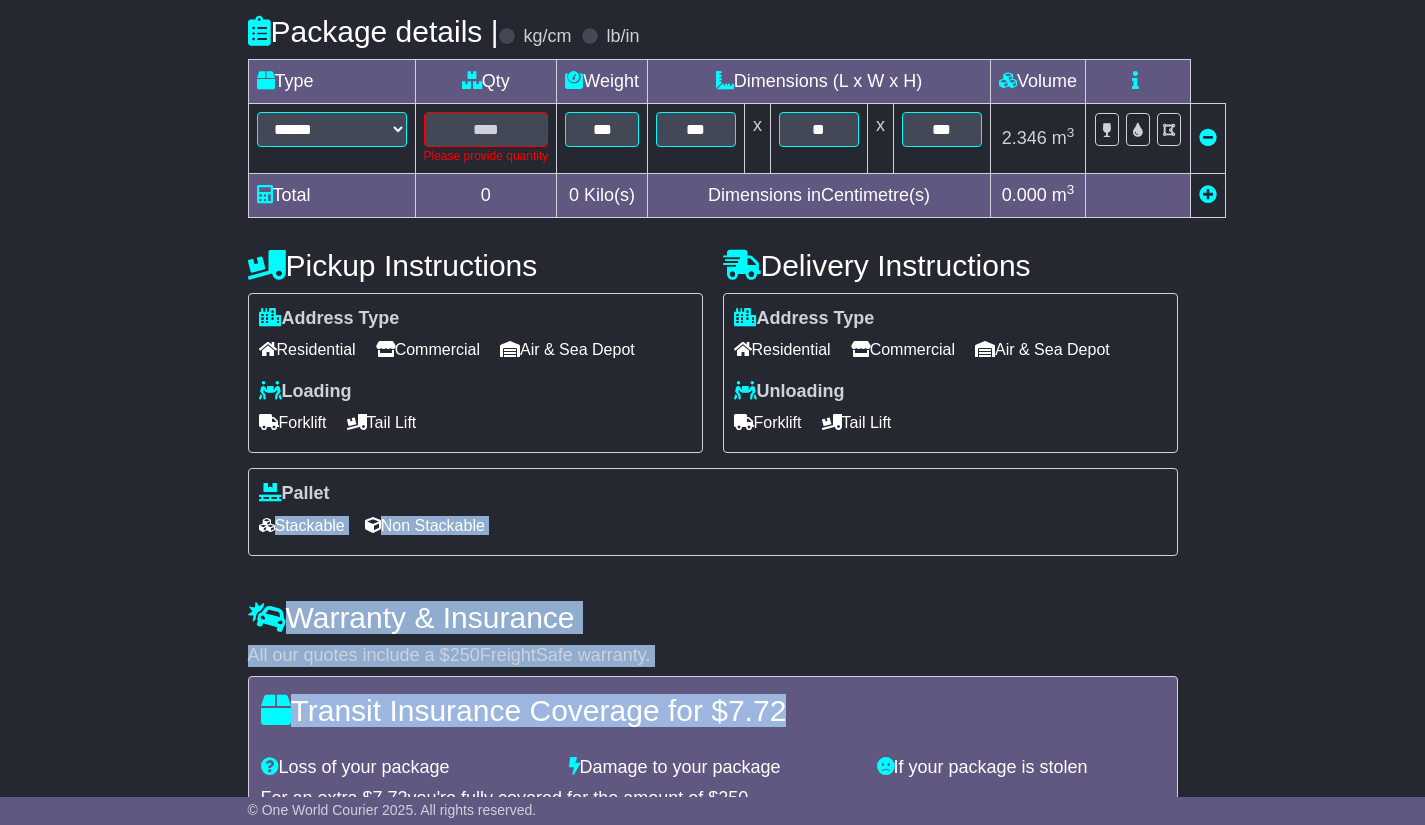 scroll, scrollTop: 481, scrollLeft: 0, axis: vertical 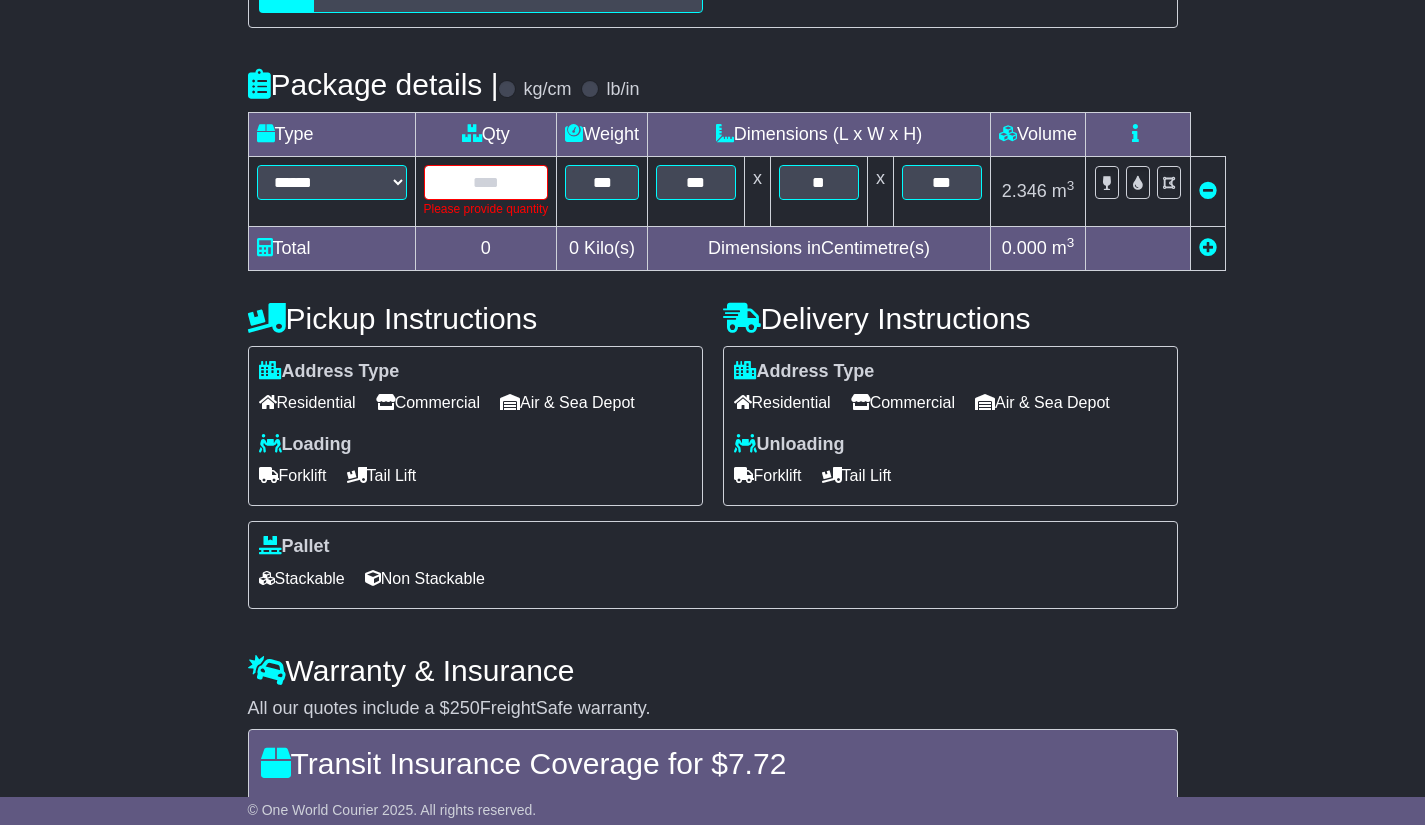 click at bounding box center (486, 182) 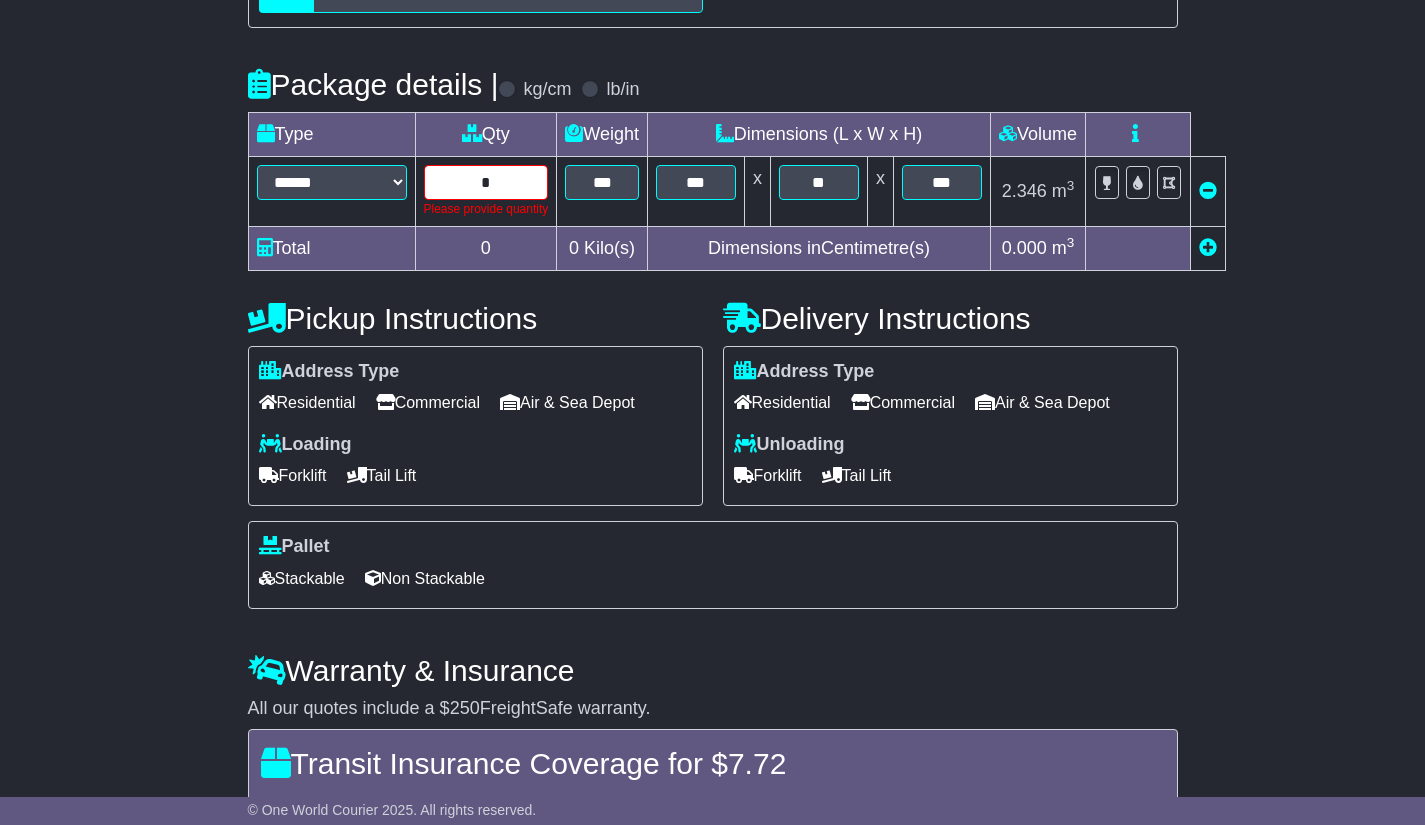 type on "*" 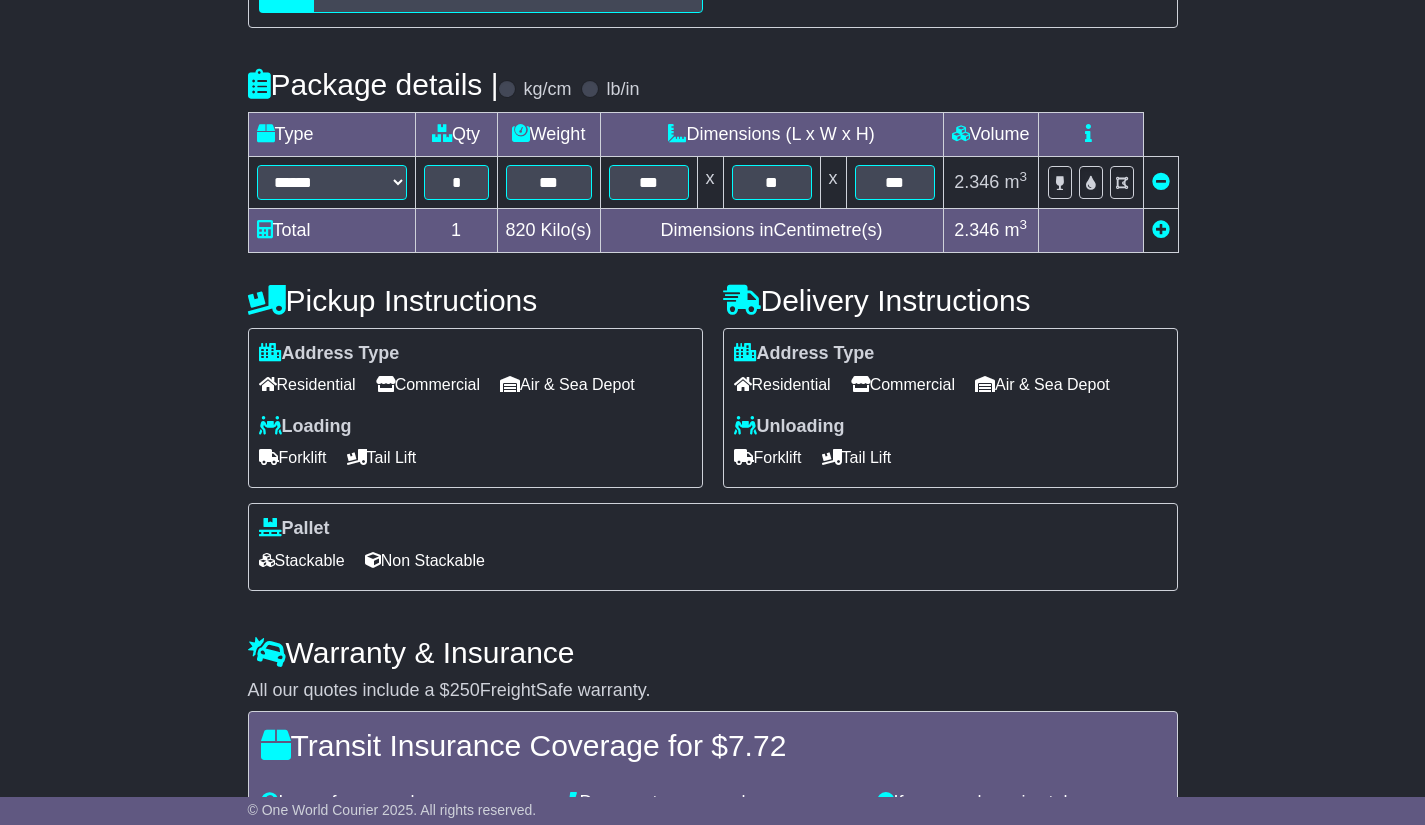 click on "**********" at bounding box center (712, 352) 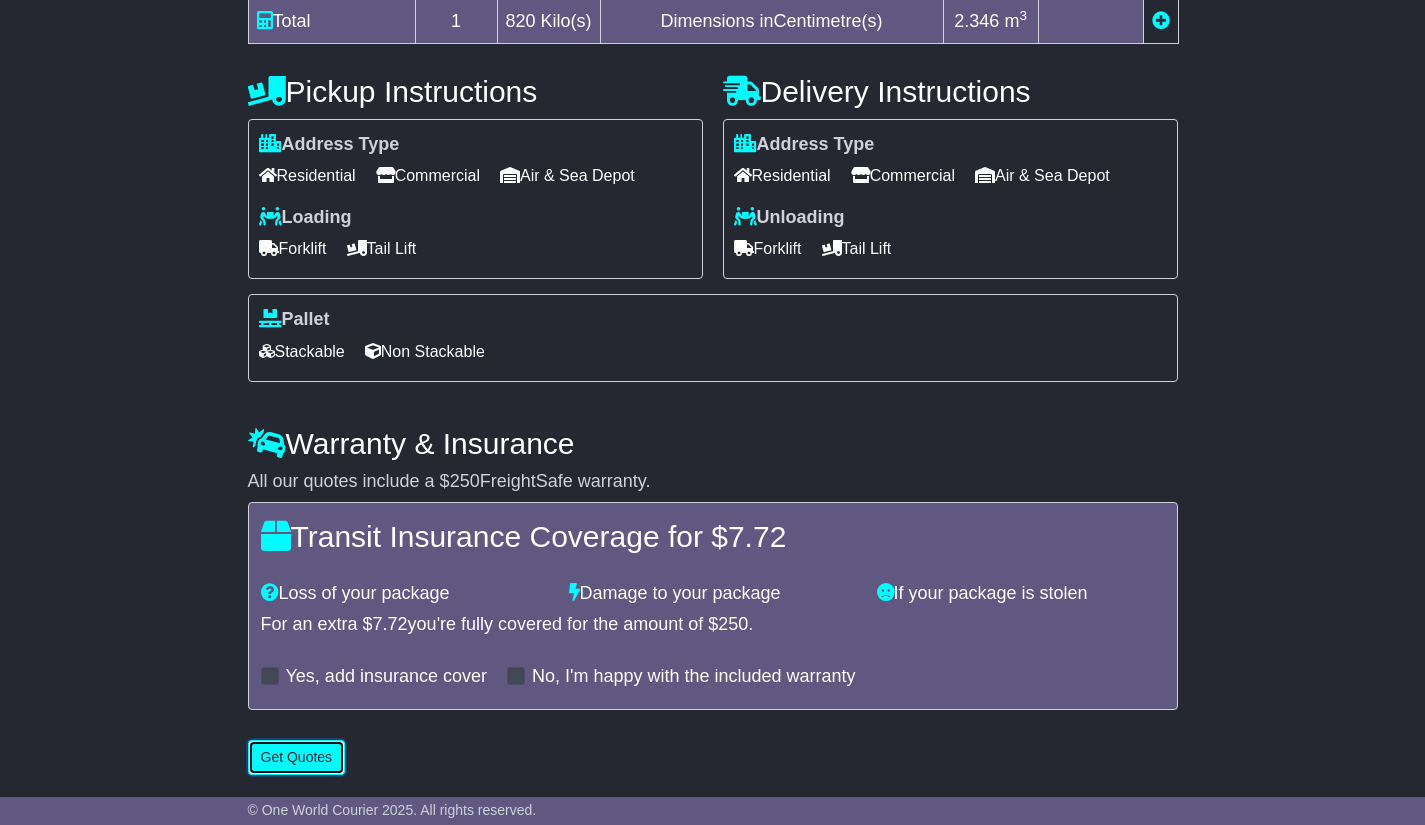 click on "Get Quotes" at bounding box center (297, 757) 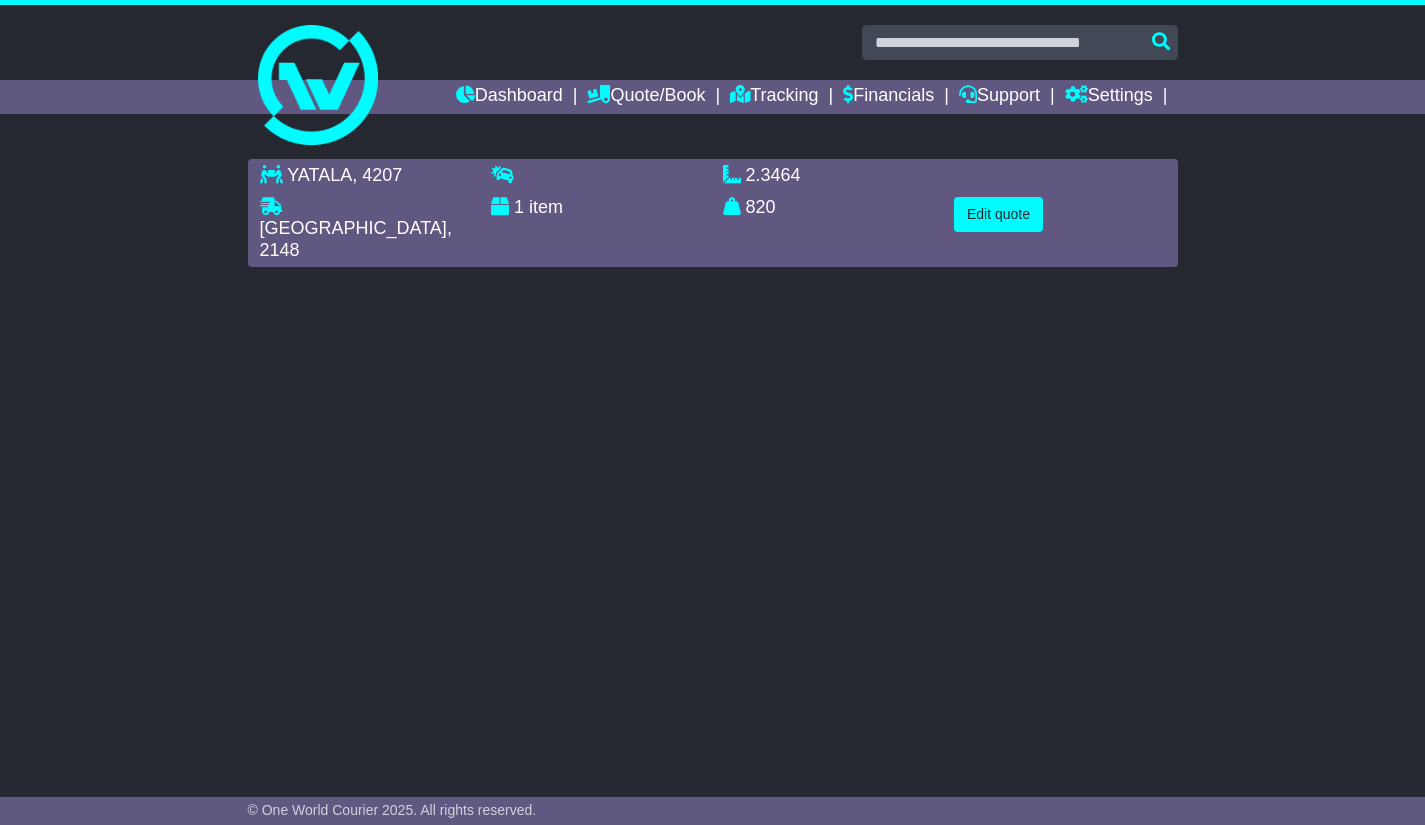 scroll, scrollTop: 0, scrollLeft: 0, axis: both 